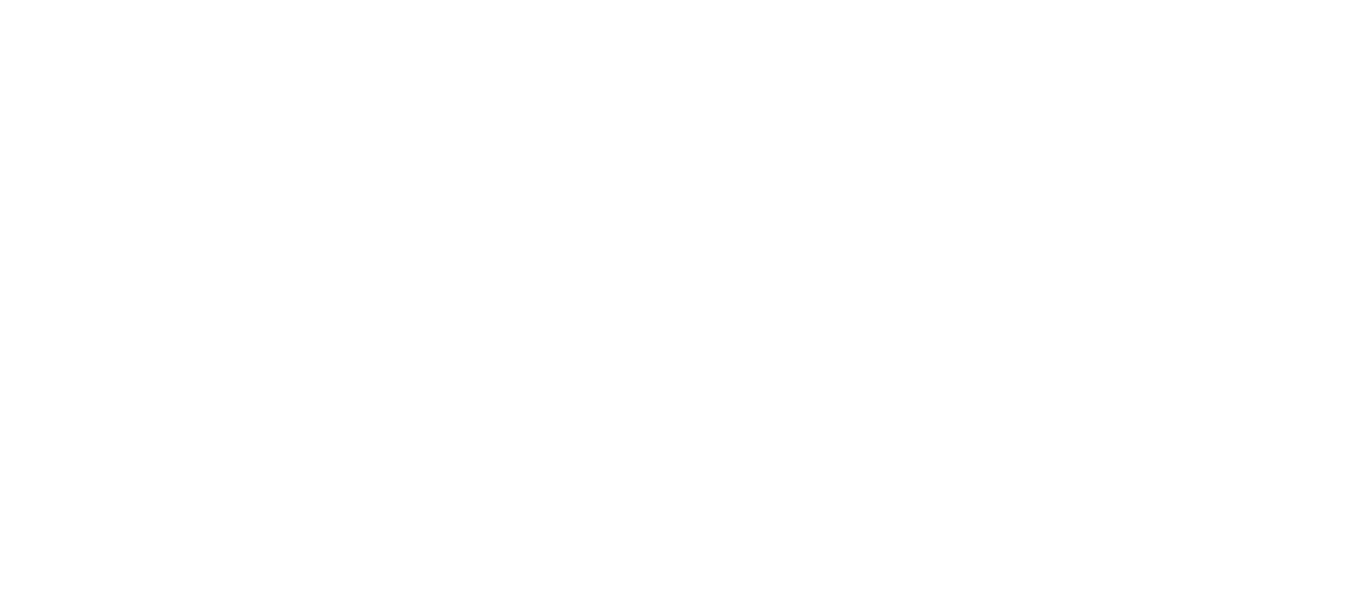 scroll, scrollTop: 0, scrollLeft: 0, axis: both 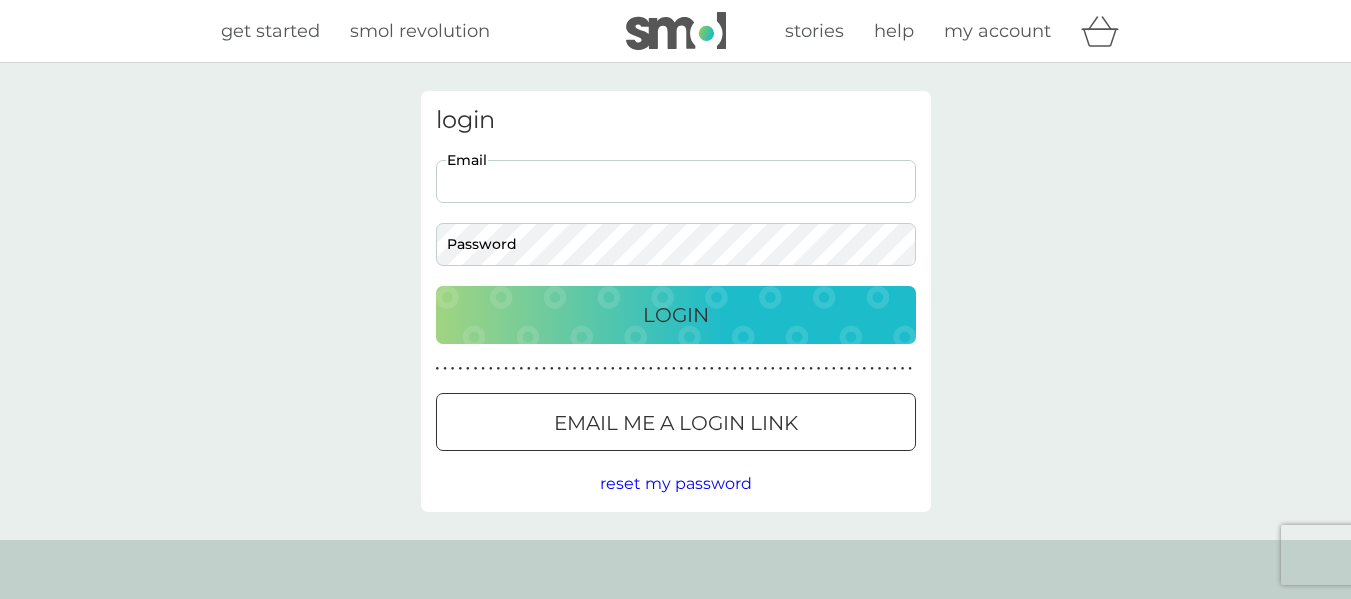 click on "Email" at bounding box center (676, 181) 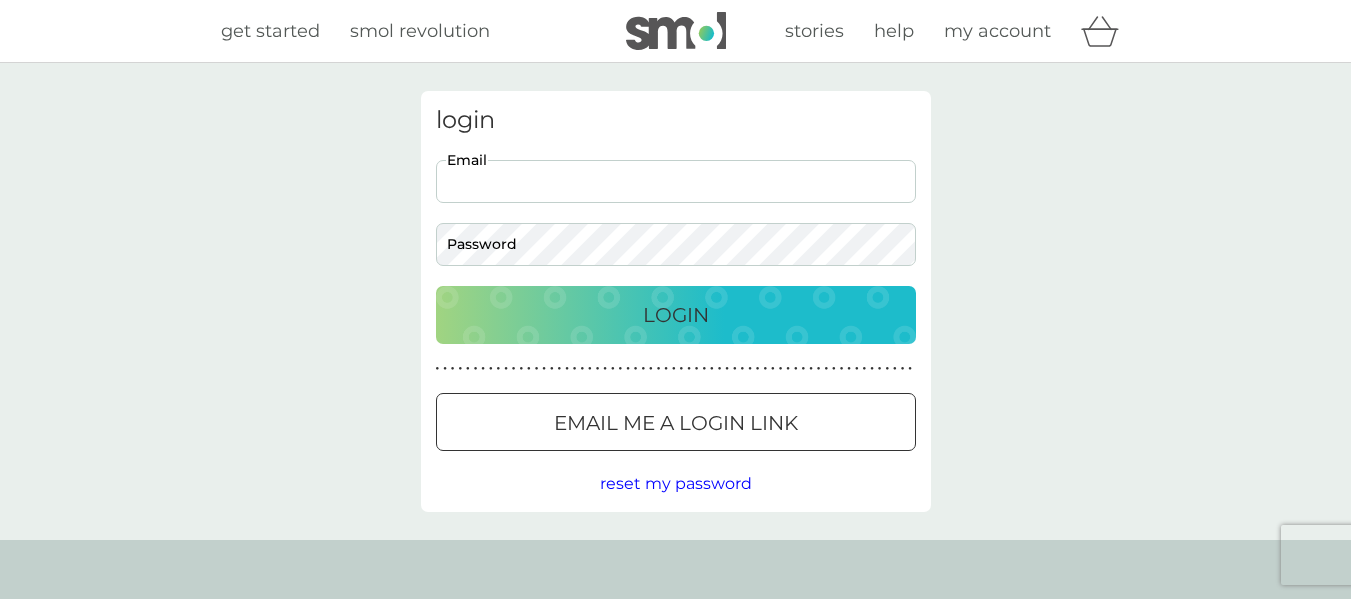 type on "pgrant1950@btinternet.com" 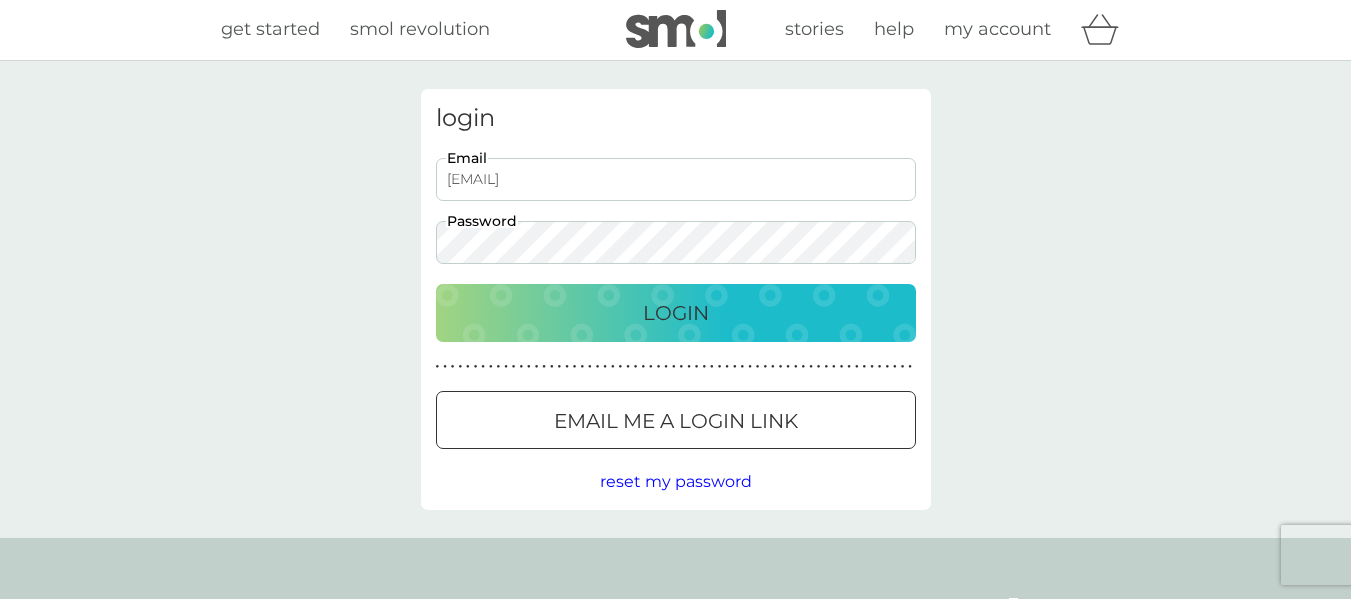 scroll, scrollTop: 0, scrollLeft: 0, axis: both 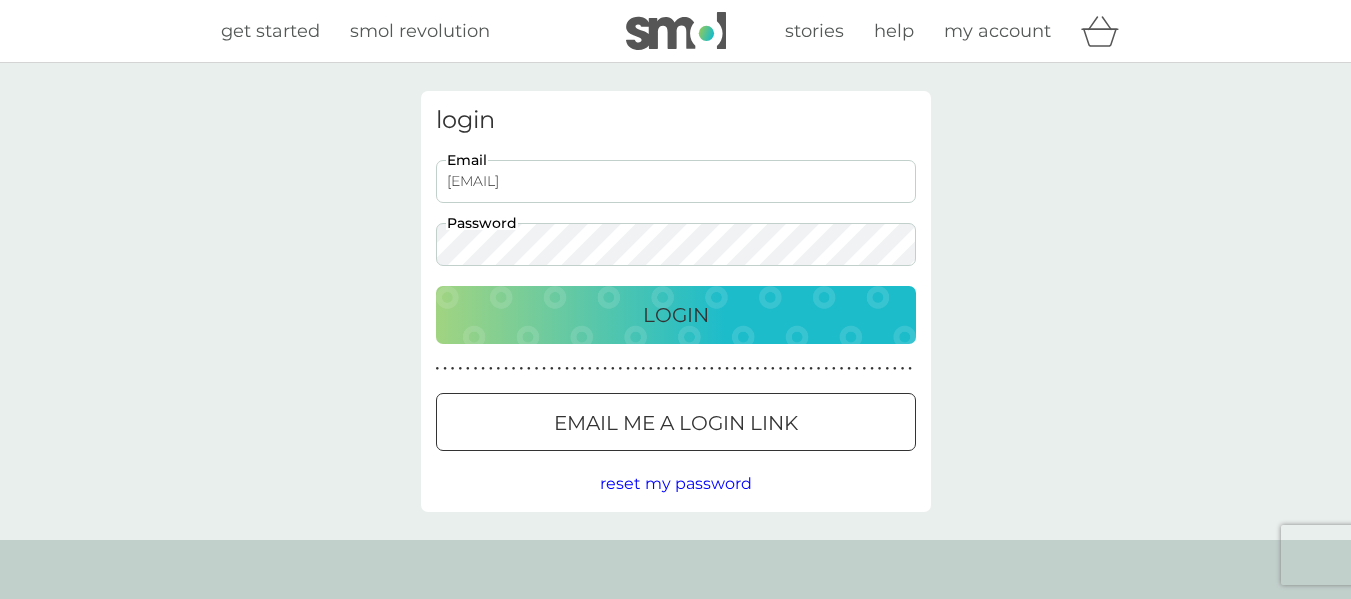 click on "Login" at bounding box center [676, 315] 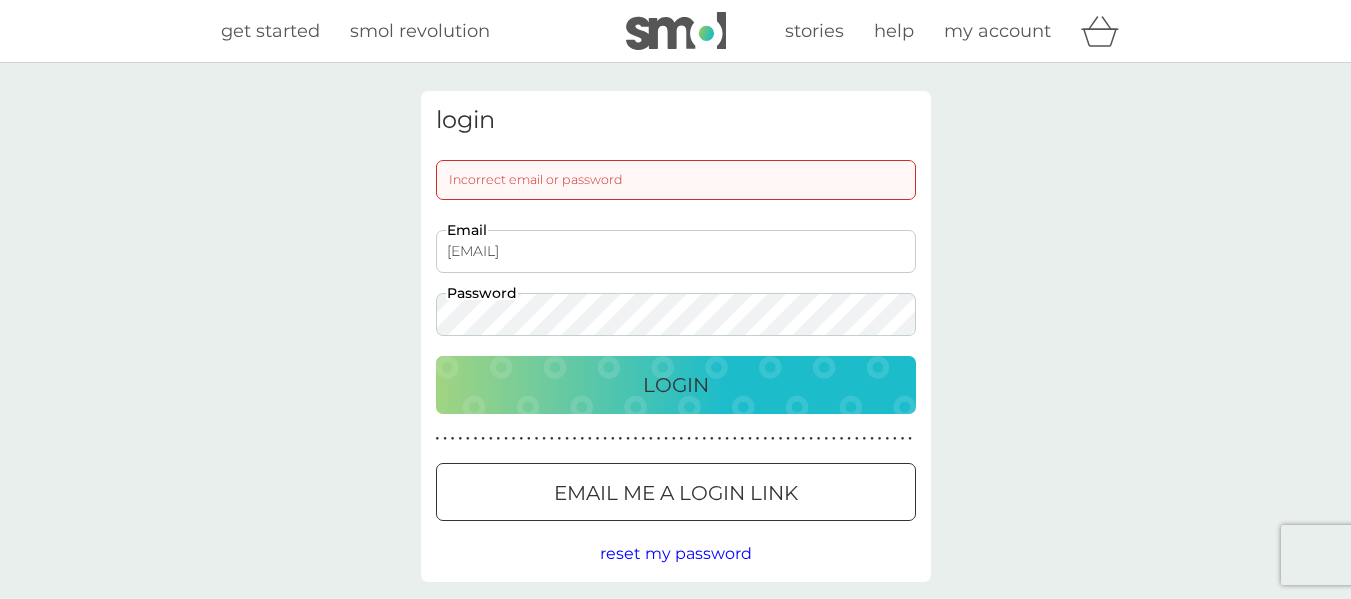 scroll, scrollTop: 100, scrollLeft: 0, axis: vertical 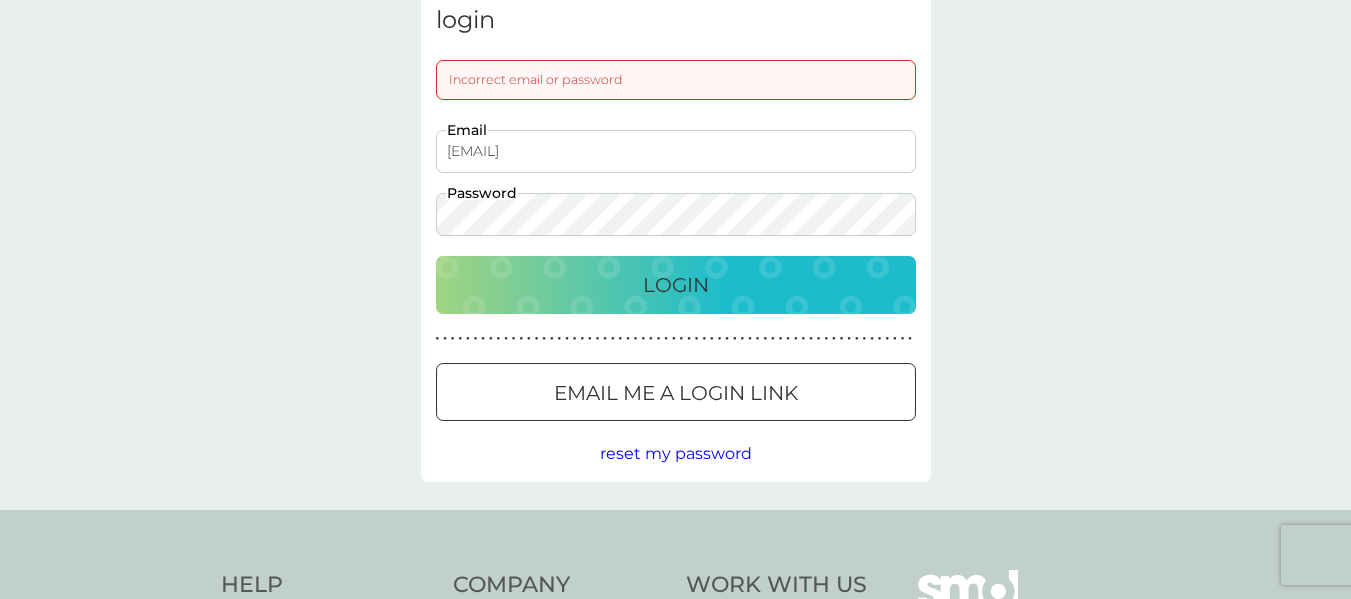 click on "reset my password" at bounding box center [676, 453] 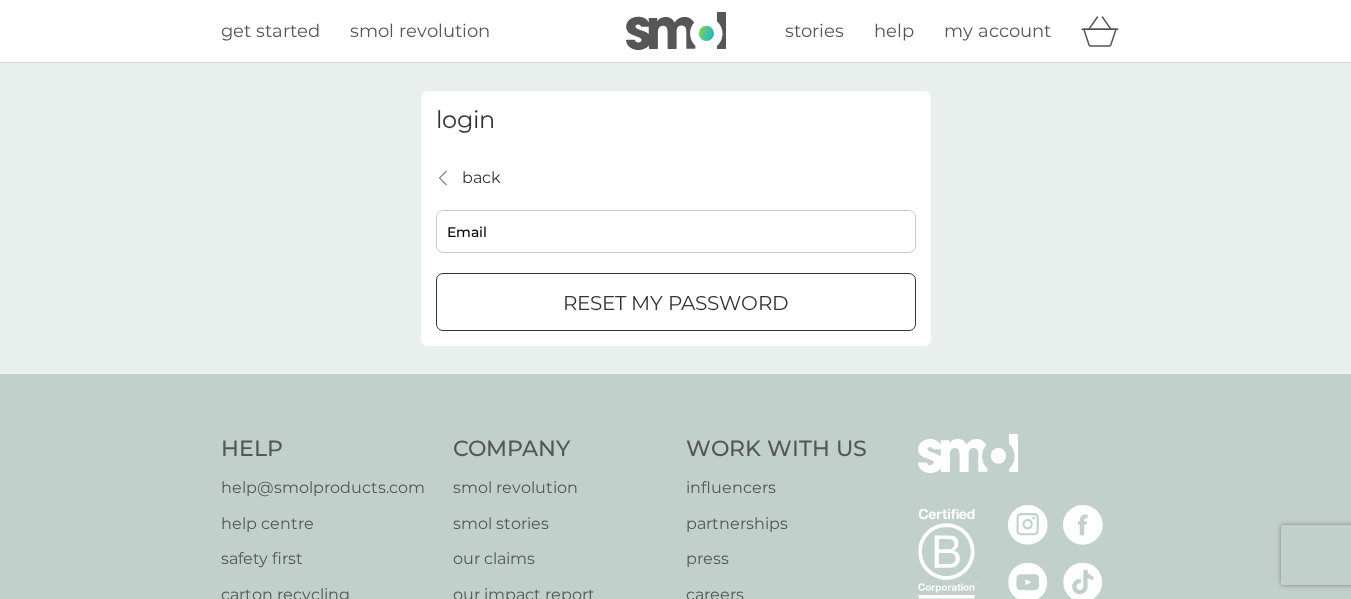 click at bounding box center (676, 303) 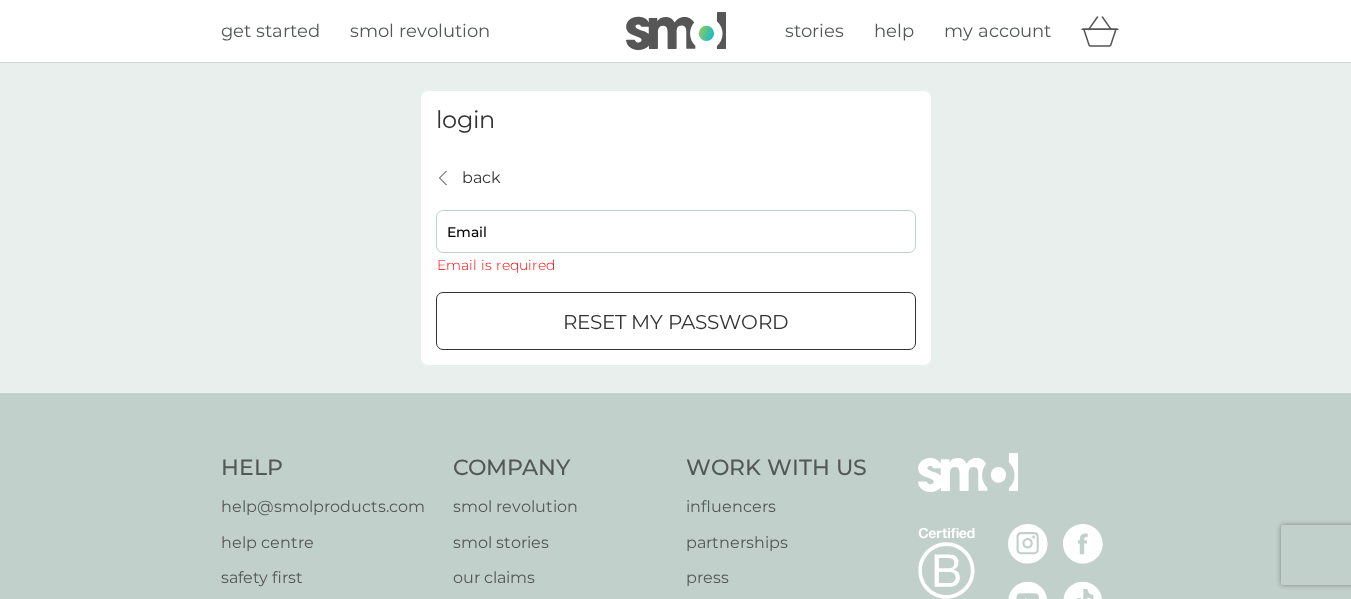 click on "Email Email is required" at bounding box center (675, 241) 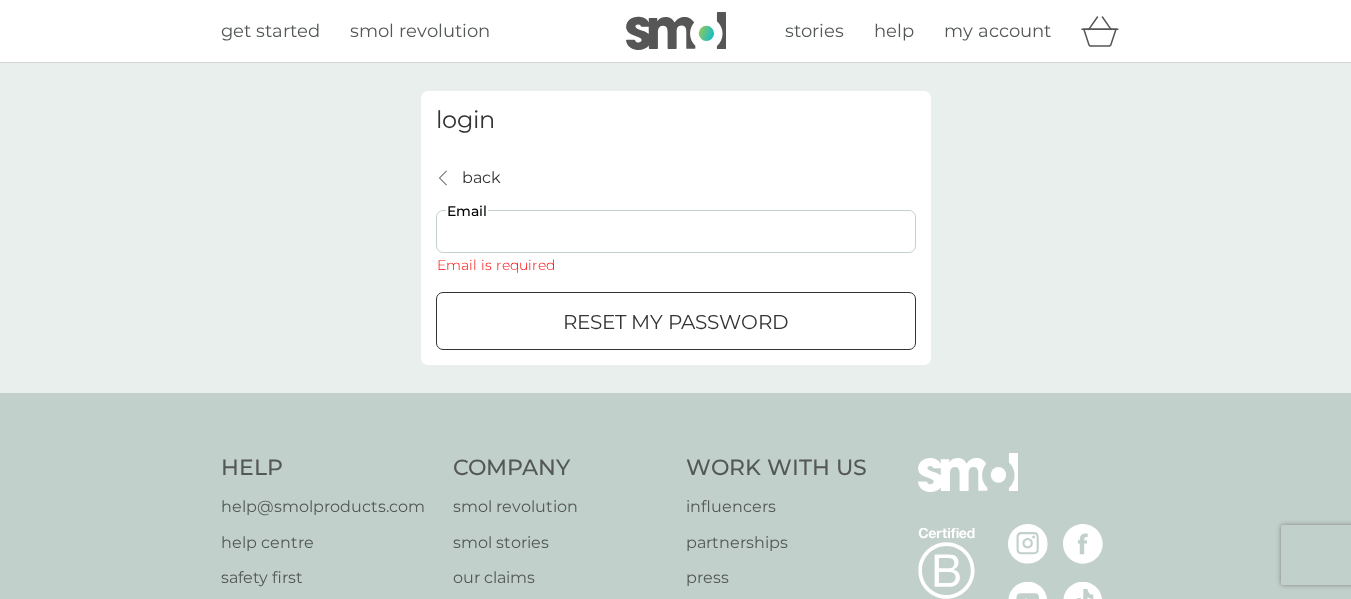 click on "Email" at bounding box center (676, 231) 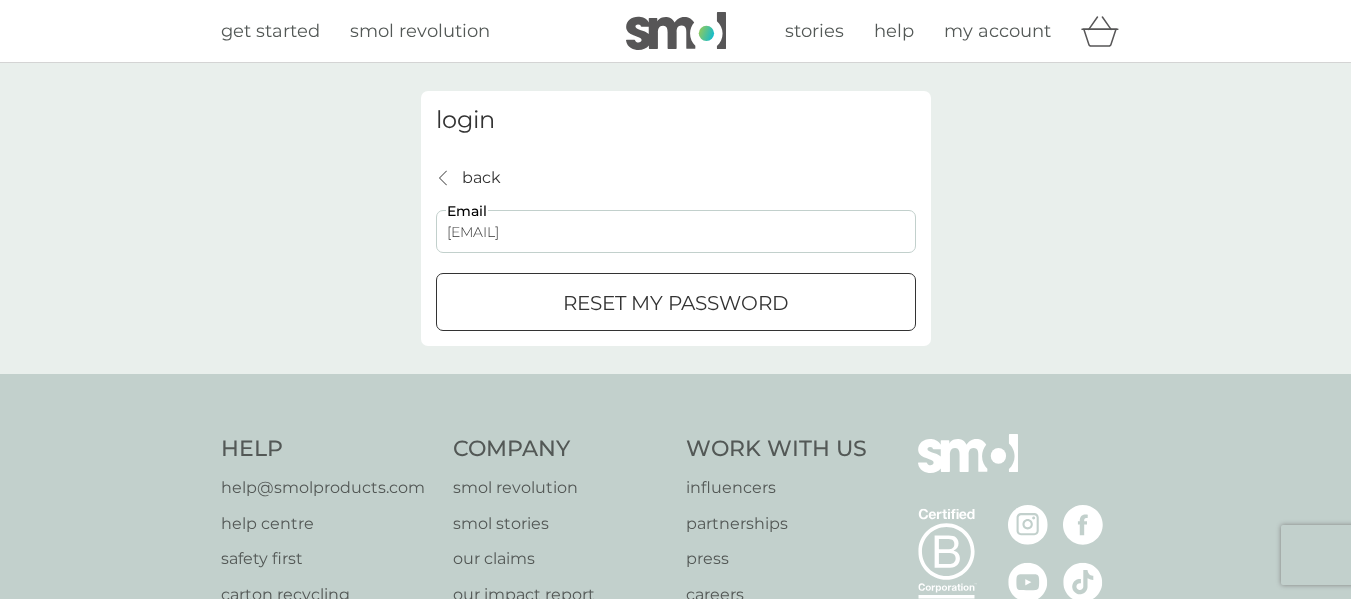 click at bounding box center [676, 303] 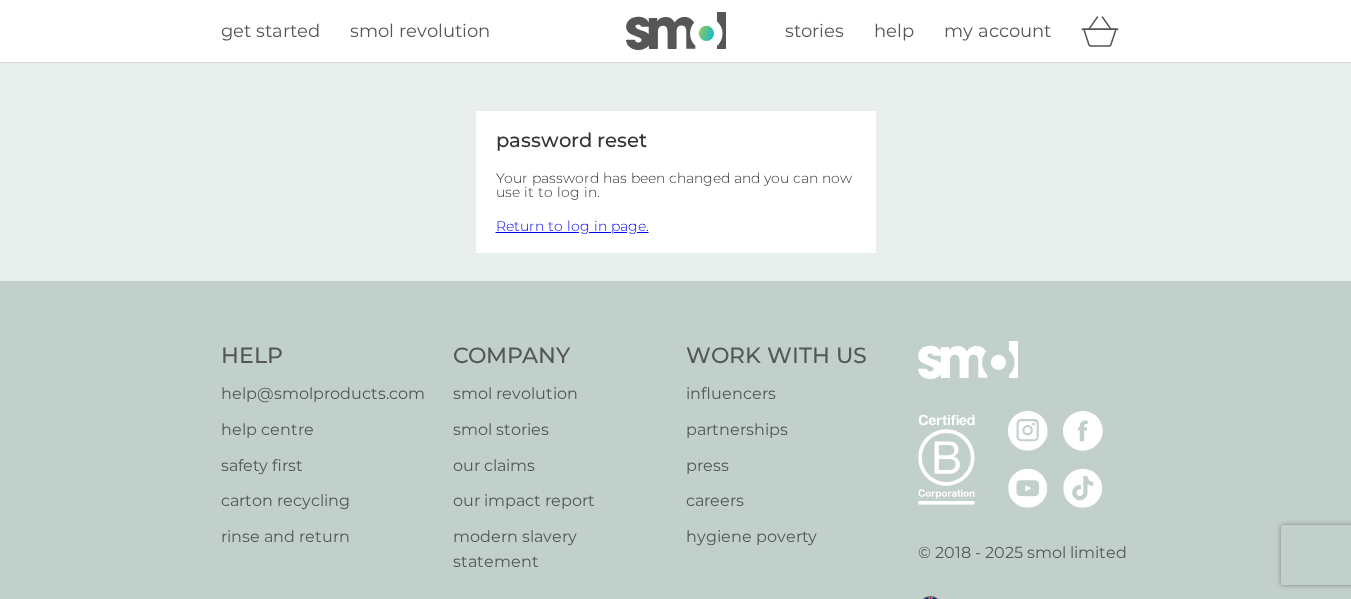 scroll, scrollTop: 0, scrollLeft: 0, axis: both 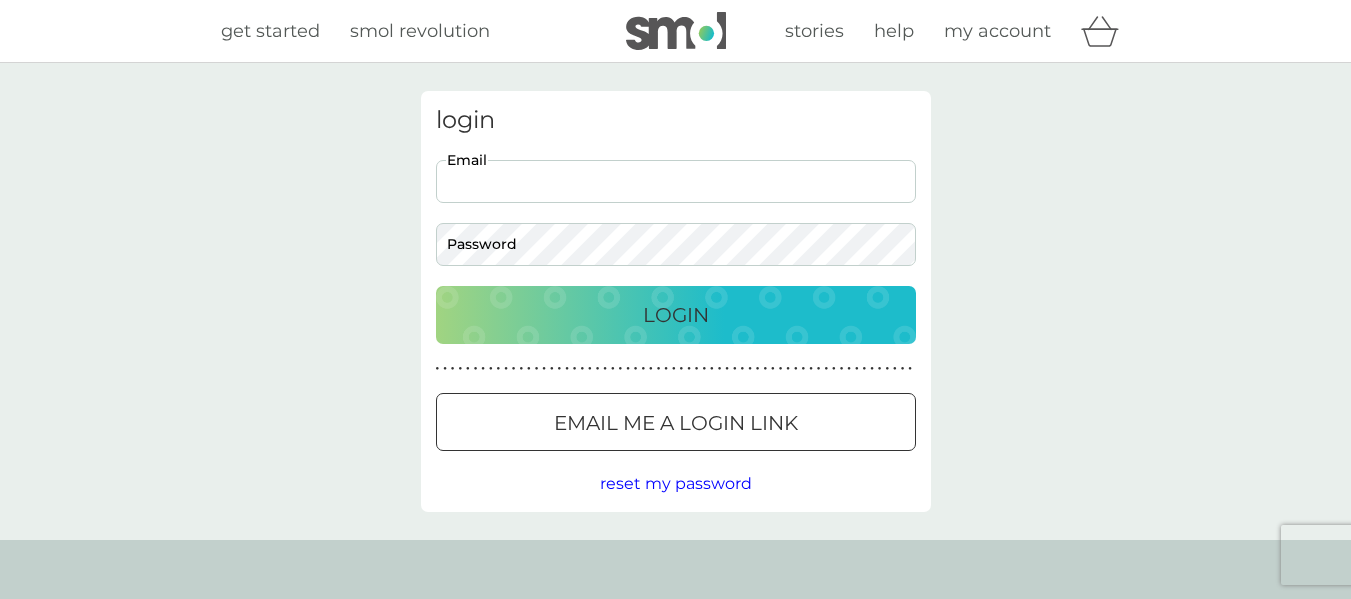 click on "Email" at bounding box center (676, 181) 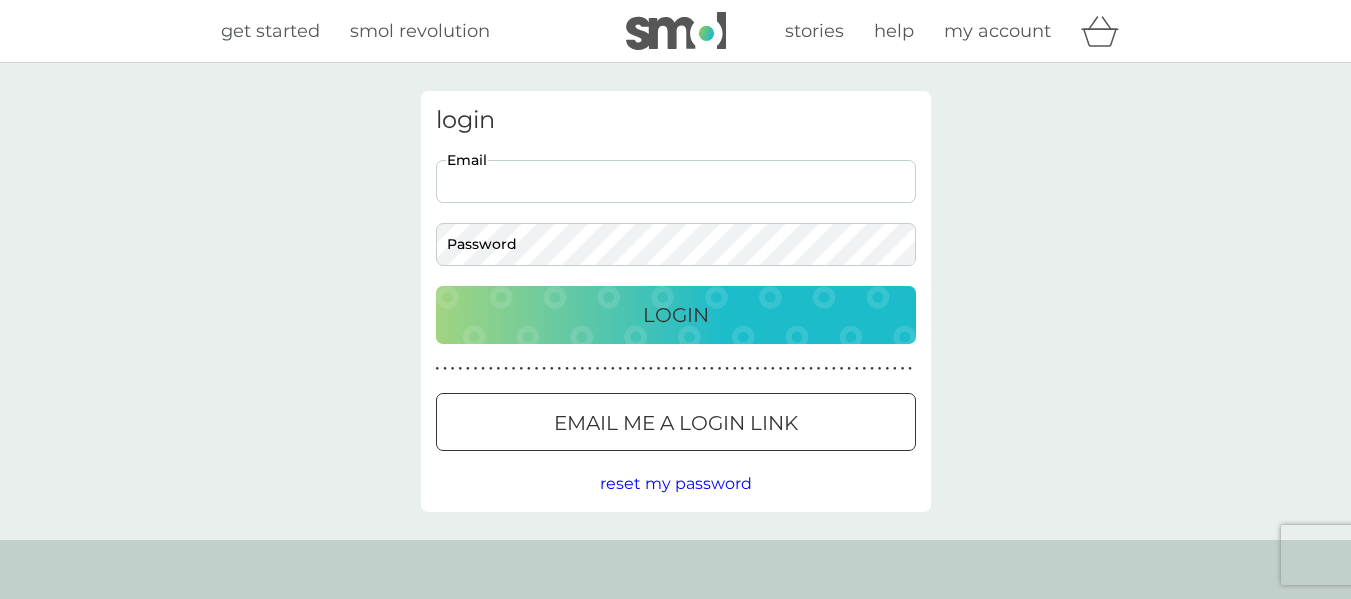 type on "pgrant1950@btinternet.com" 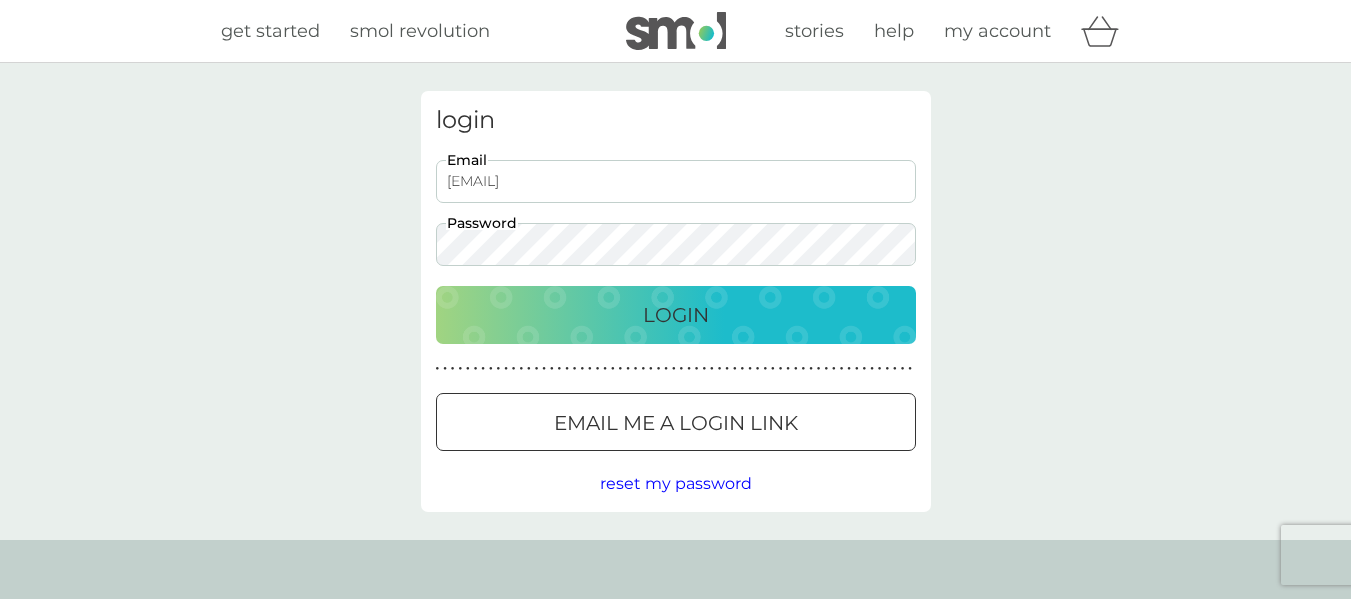 click on "Login" at bounding box center (676, 315) 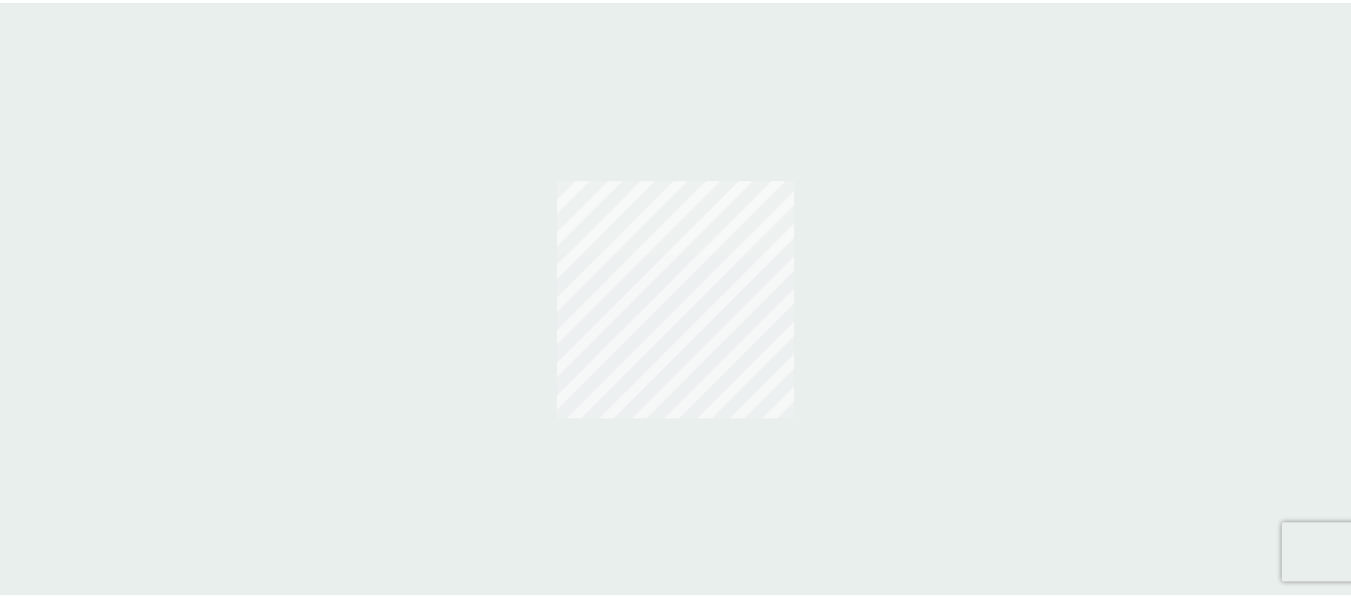 scroll, scrollTop: 0, scrollLeft: 0, axis: both 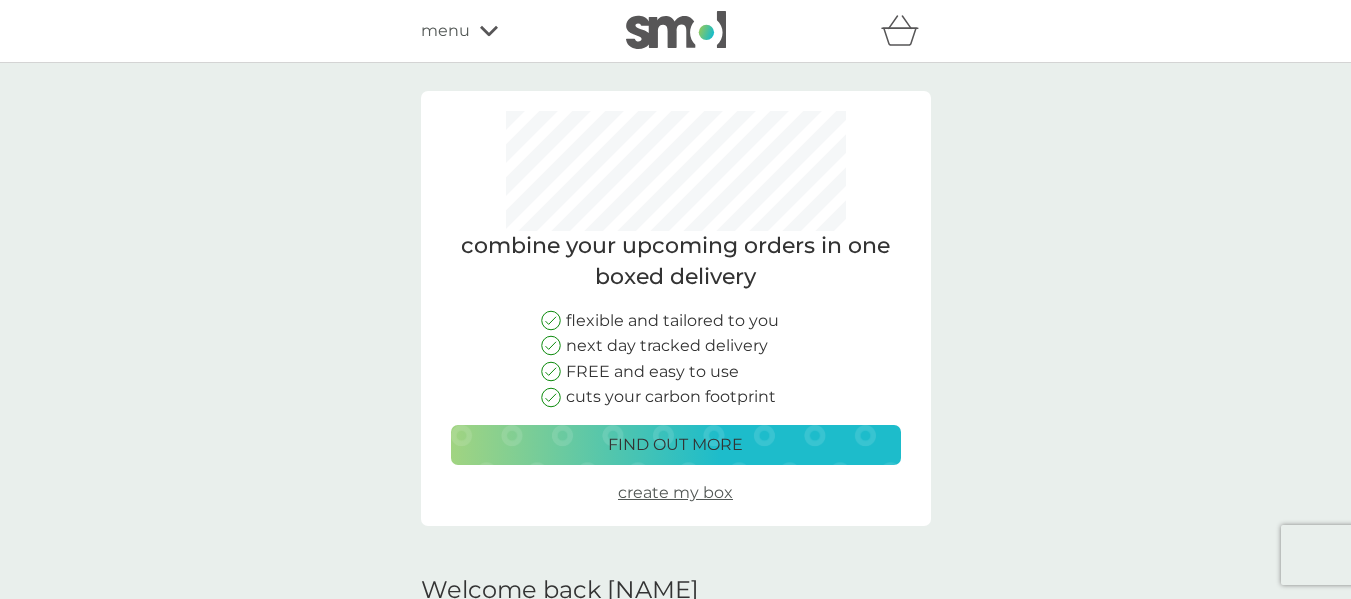 click on "find out more" at bounding box center (675, 445) 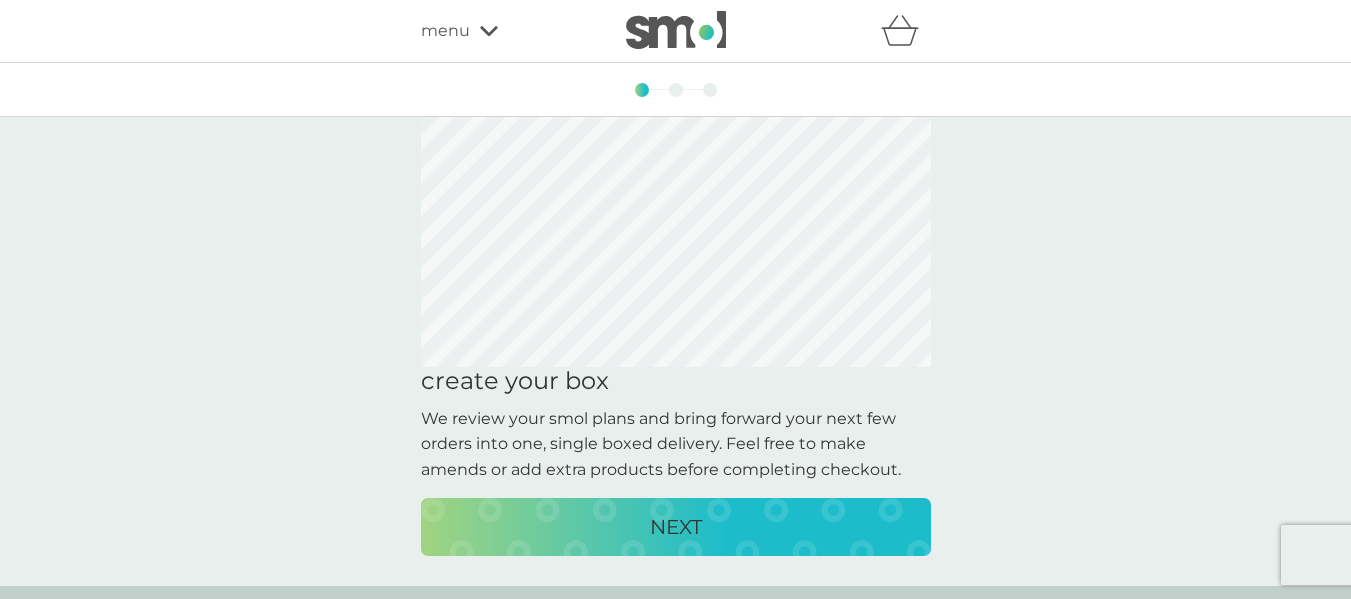 click on "NEXT" at bounding box center (676, 527) 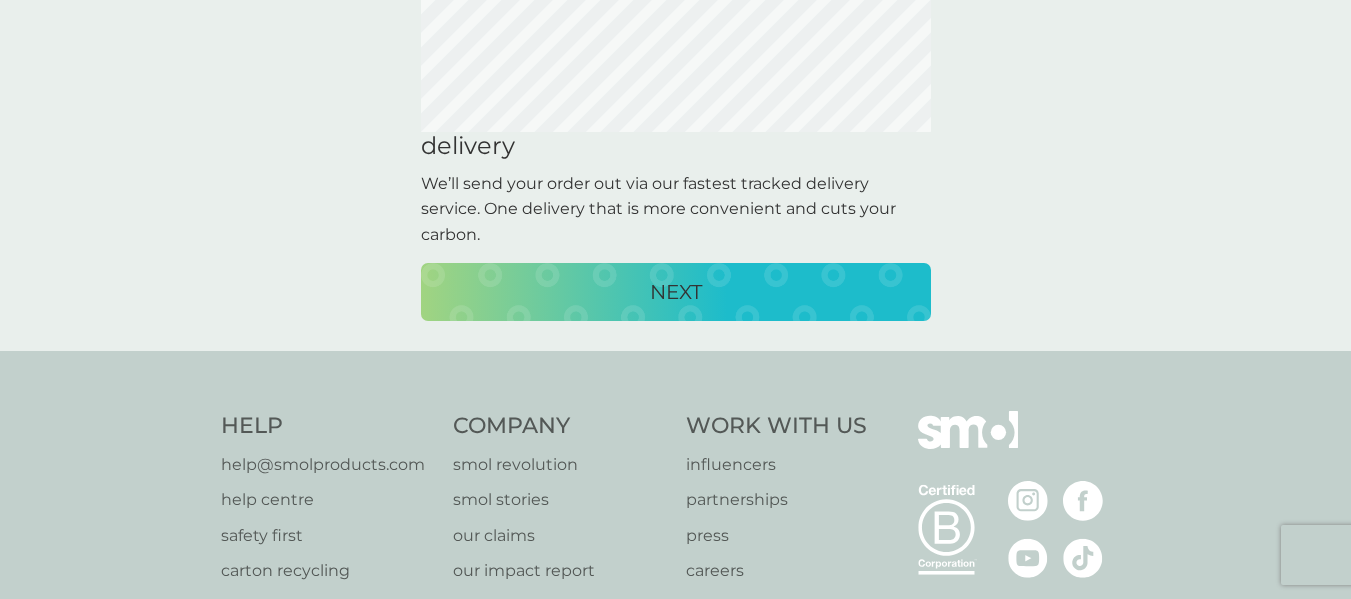 scroll, scrollTop: 300, scrollLeft: 0, axis: vertical 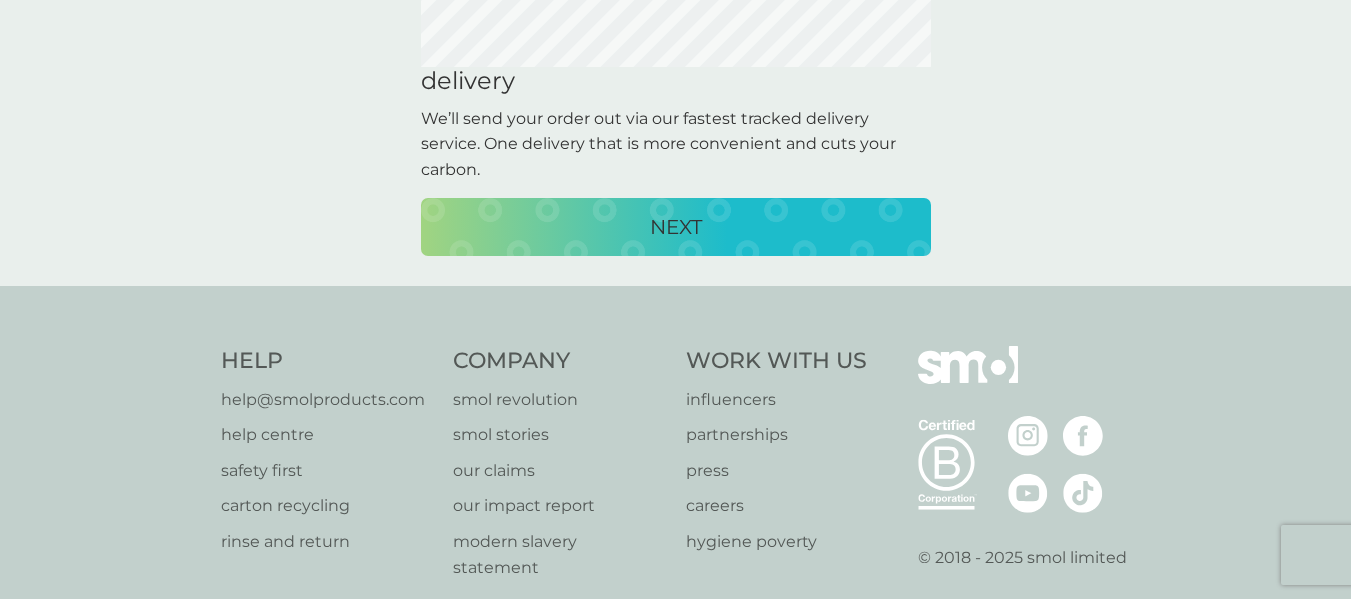 click on "NEXT" at bounding box center (676, 227) 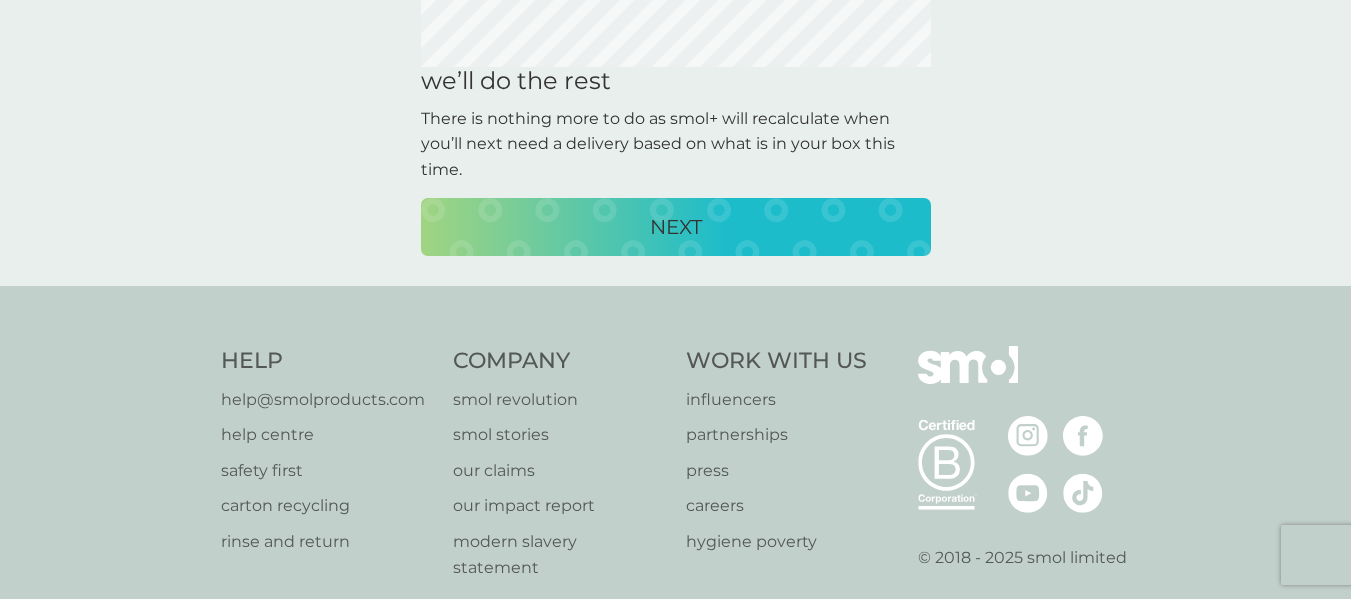 click on "NEXT" at bounding box center (676, 227) 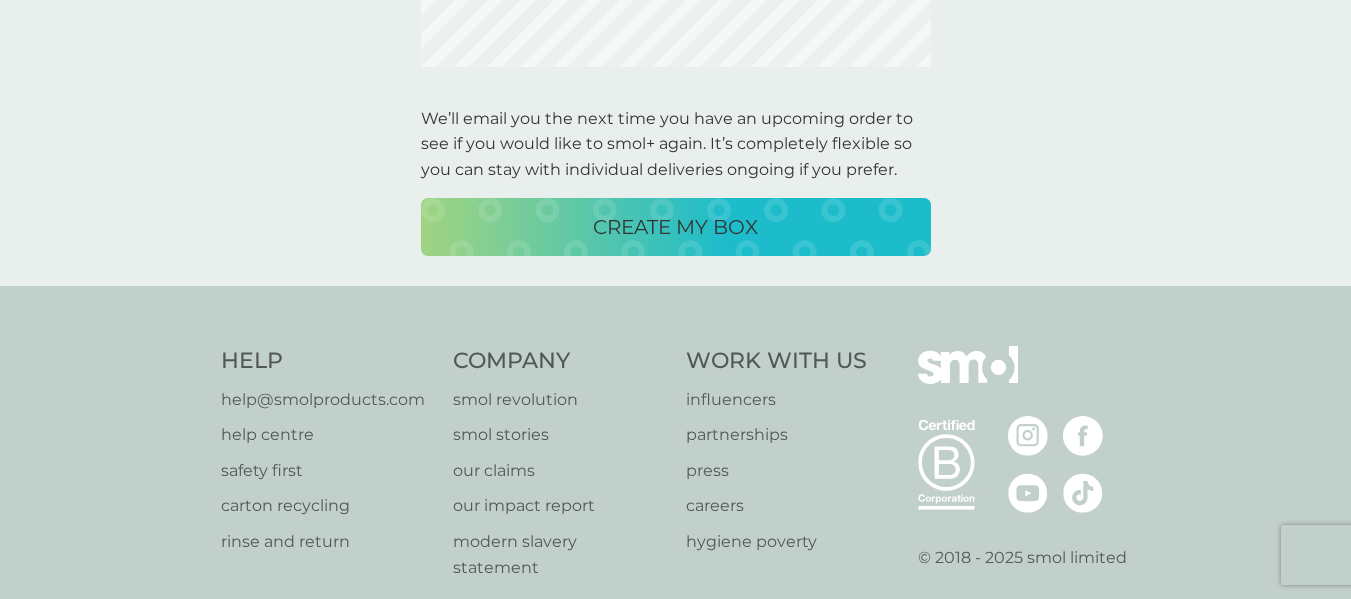 click on "CREATE MY BOX" at bounding box center (675, 227) 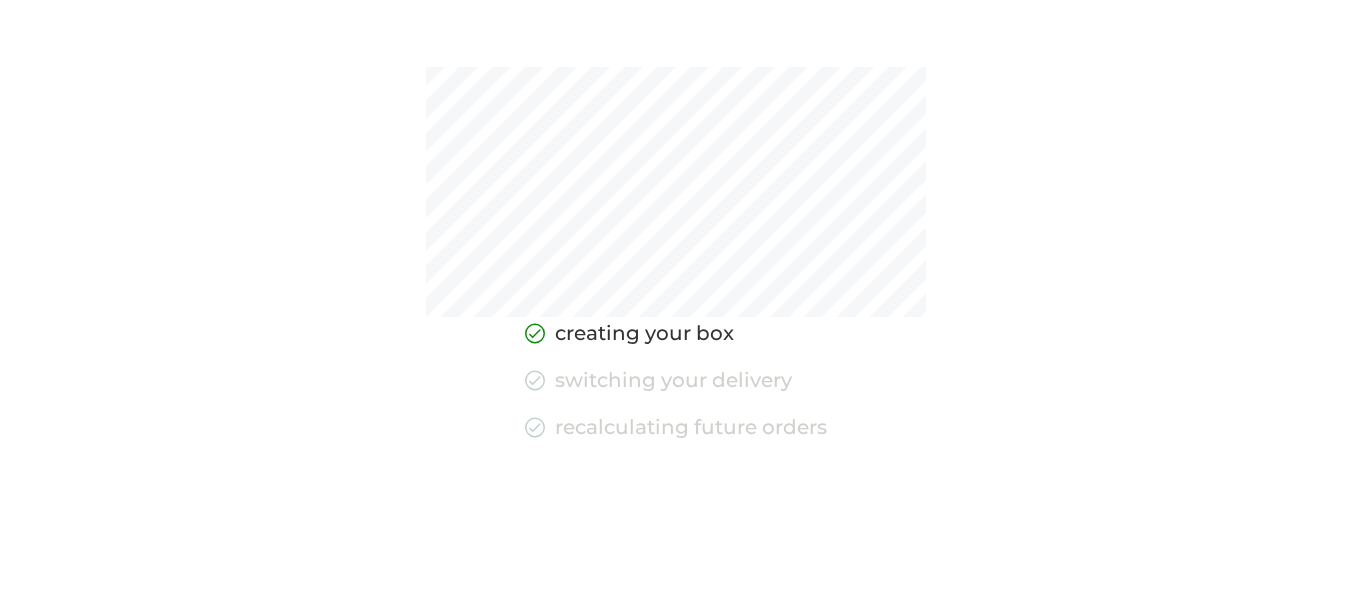scroll, scrollTop: 0, scrollLeft: 0, axis: both 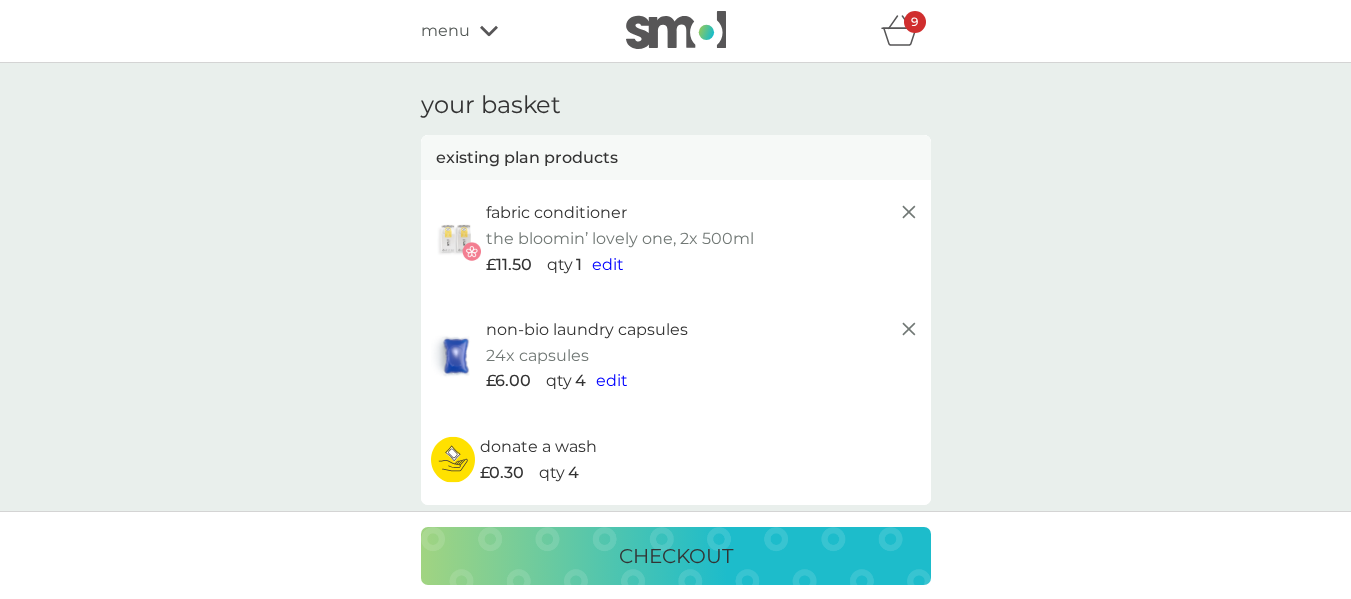 click 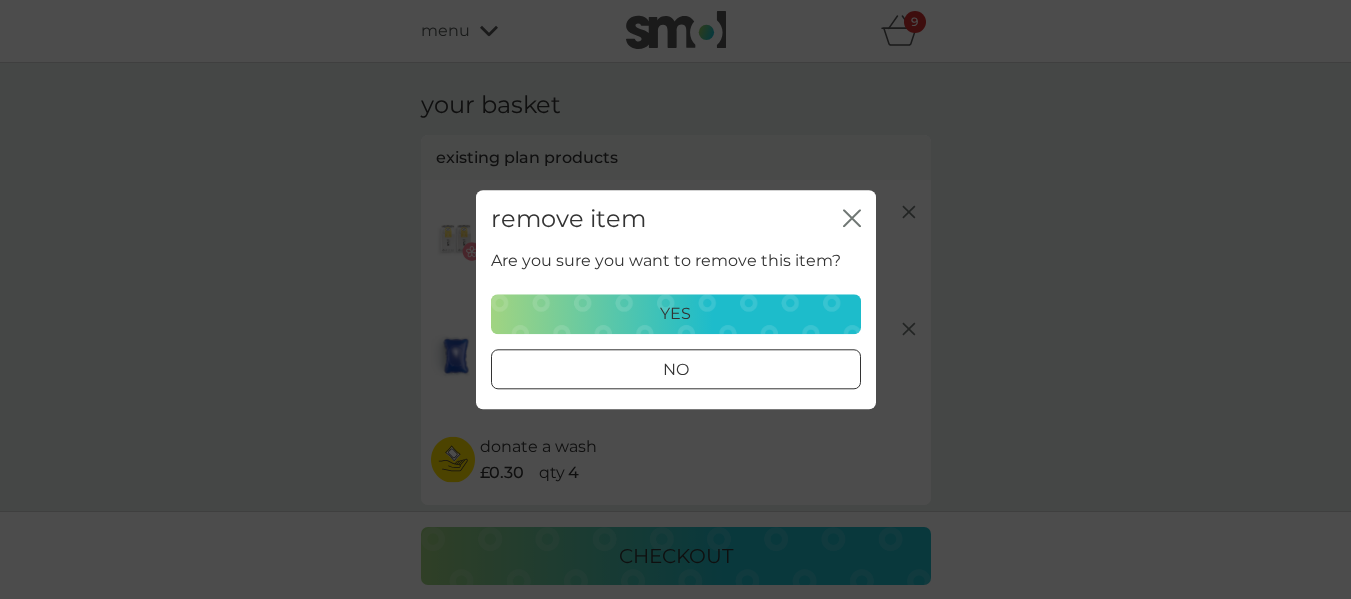 click at bounding box center [676, 369] 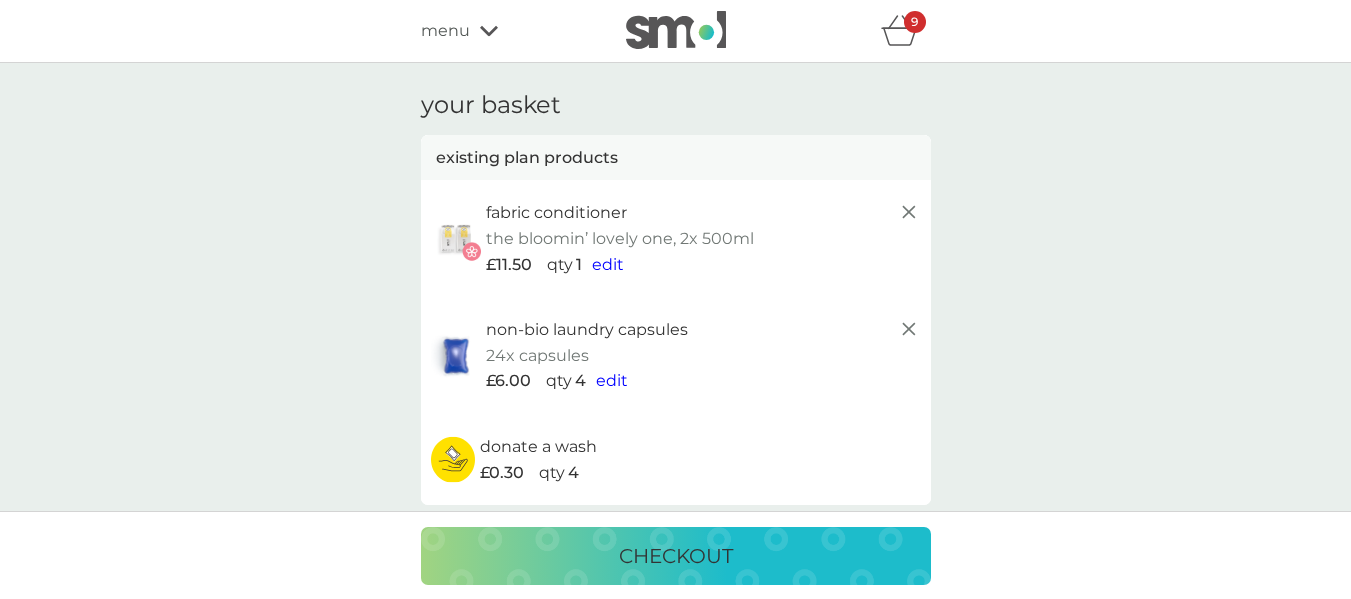 click on "edit" at bounding box center (608, 264) 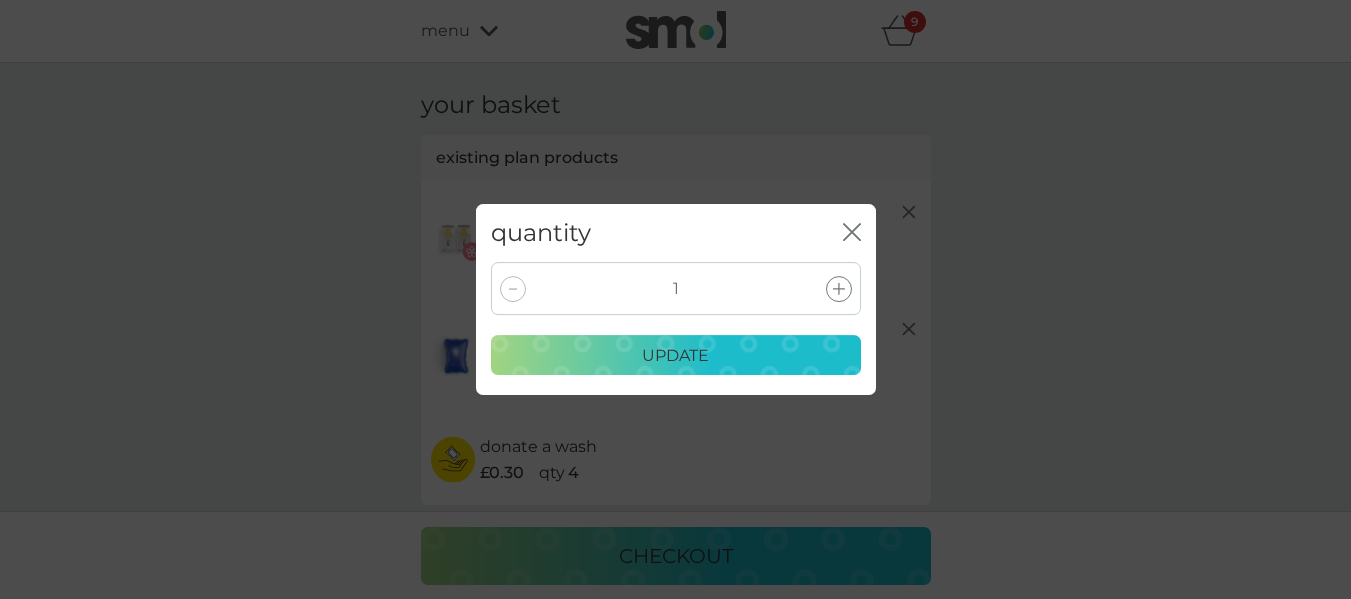 click 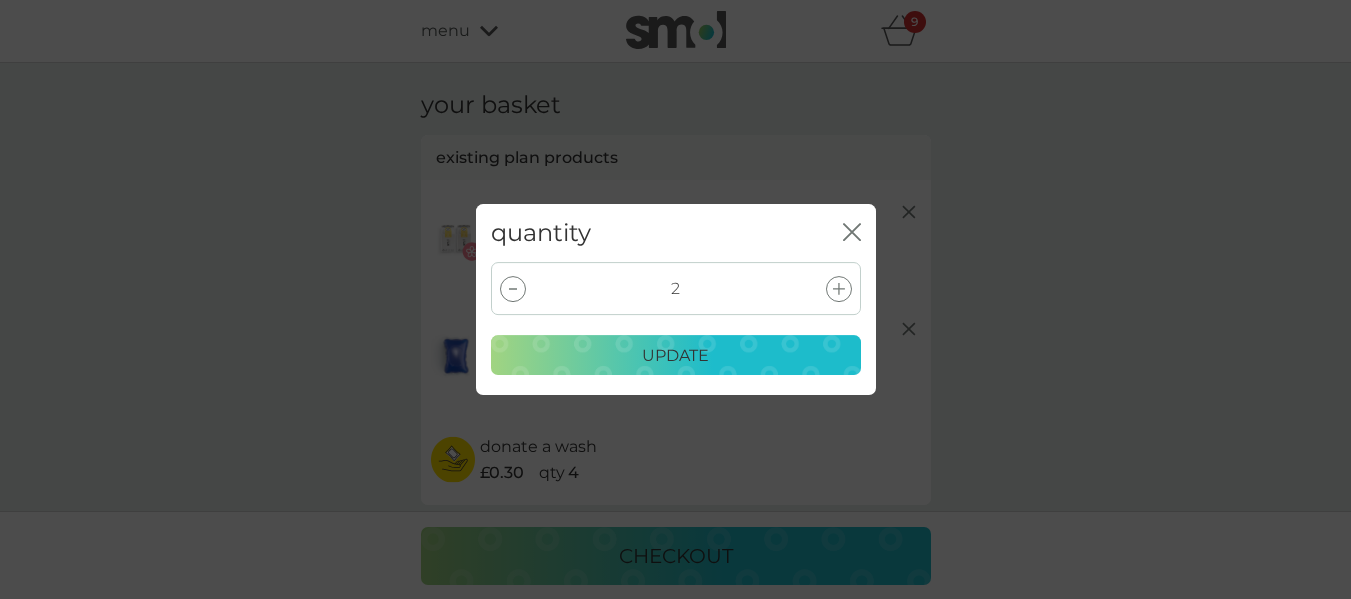 click on "update" at bounding box center [675, 356] 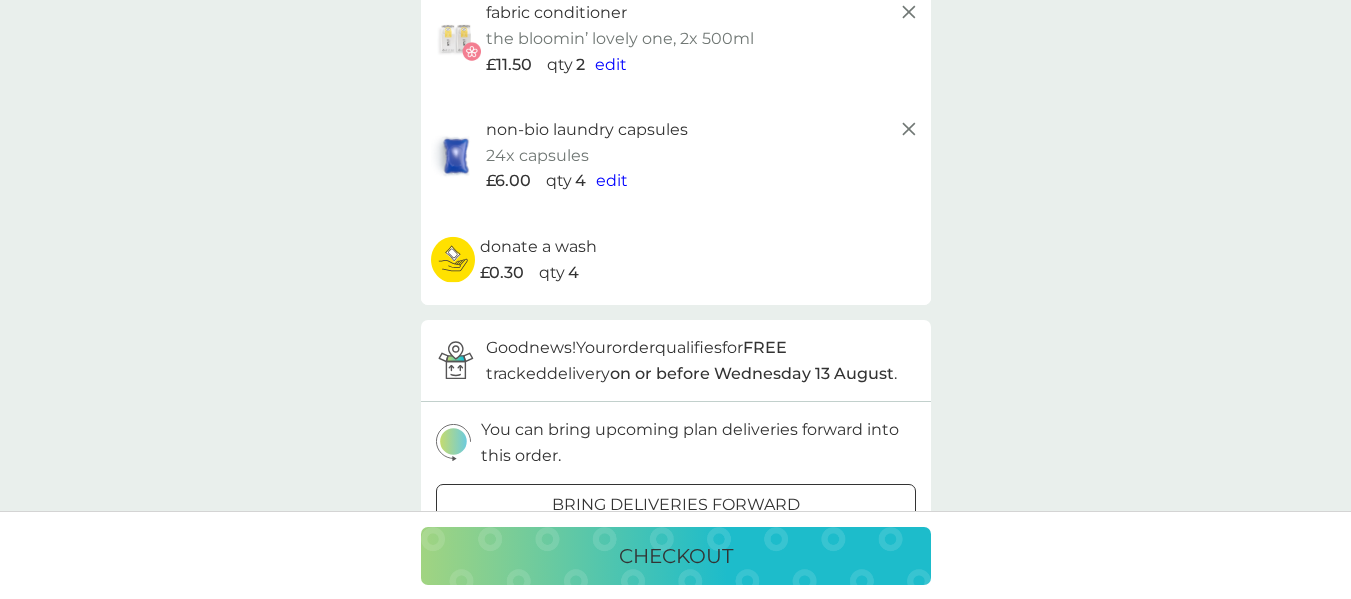 scroll, scrollTop: 300, scrollLeft: 0, axis: vertical 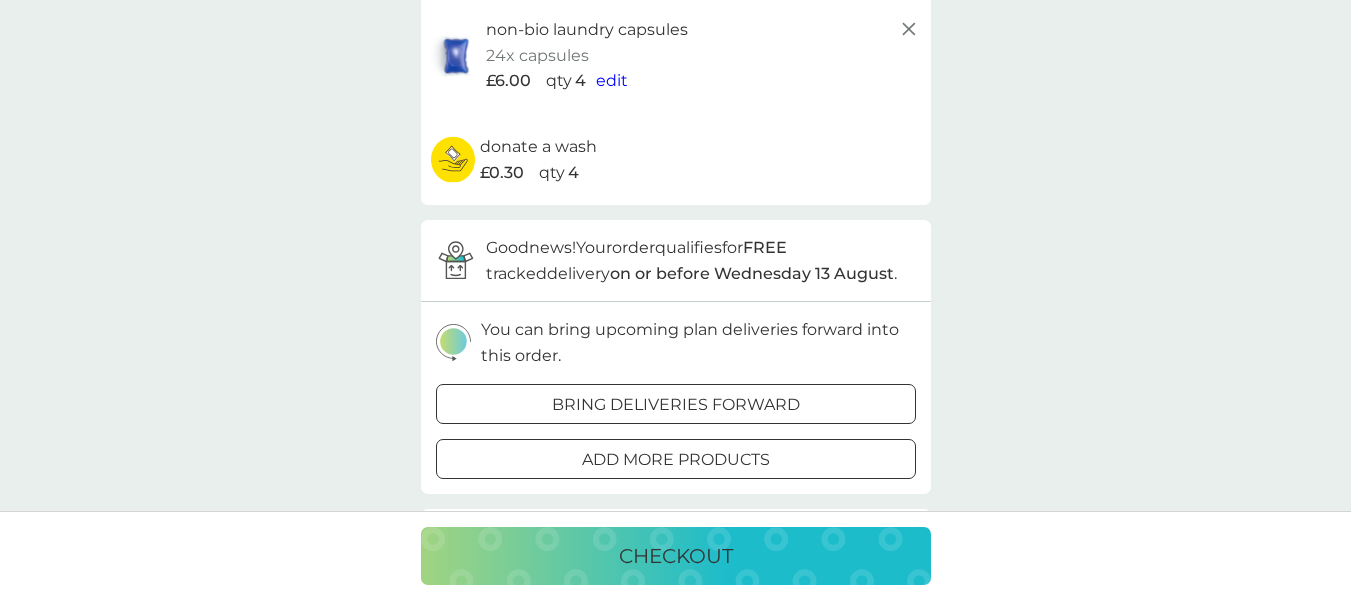 click at bounding box center [651, 403] 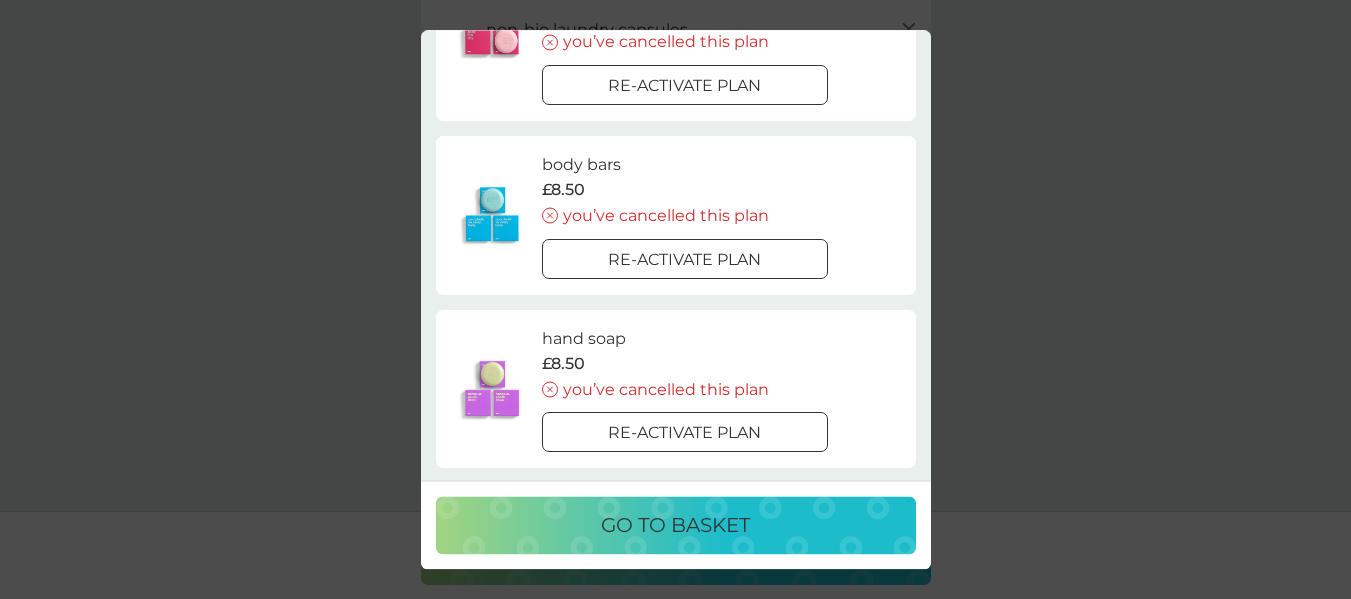 scroll, scrollTop: 356, scrollLeft: 0, axis: vertical 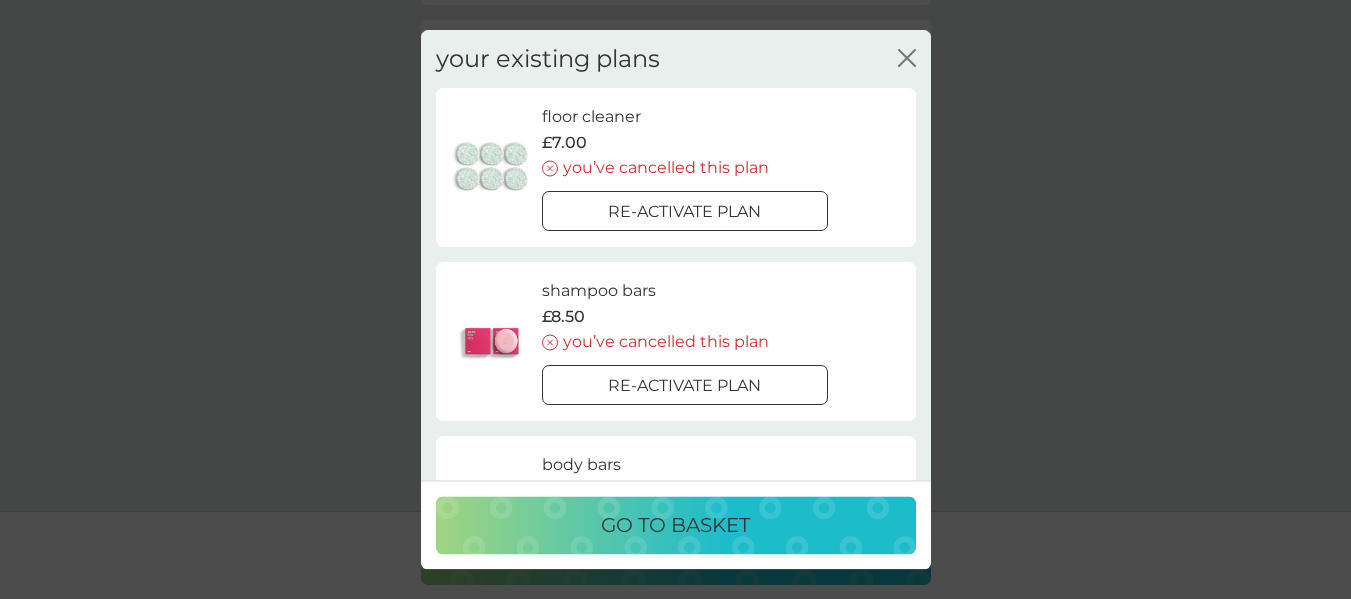 click 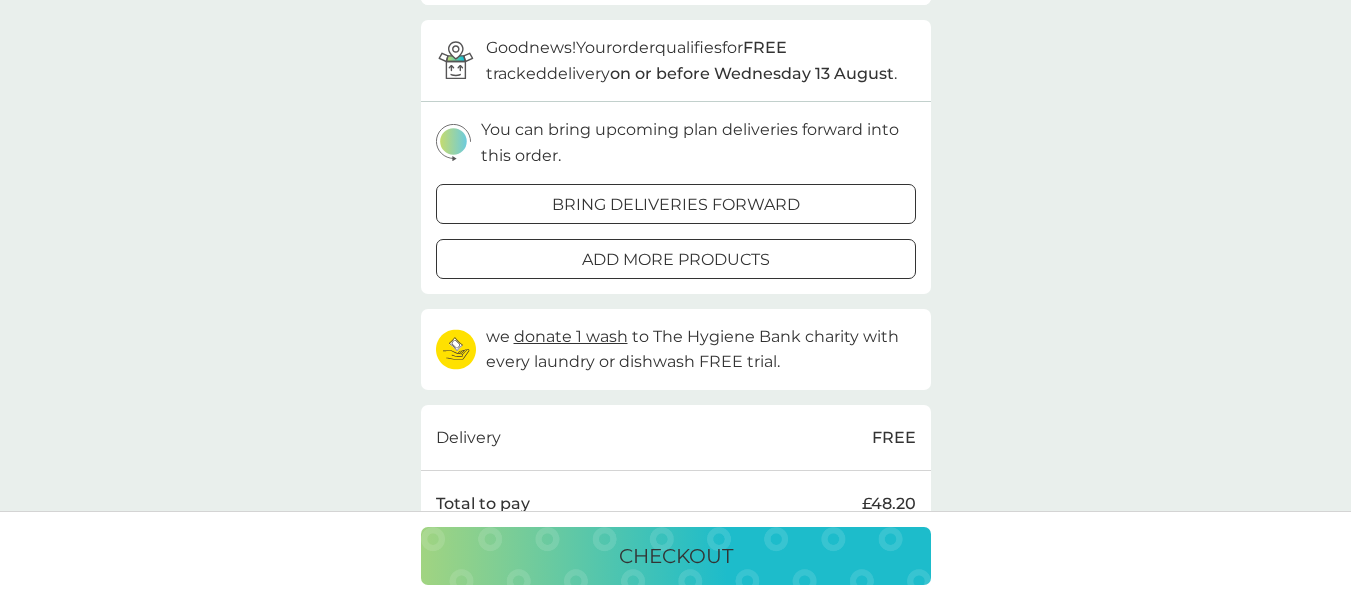 click at bounding box center (676, 204) 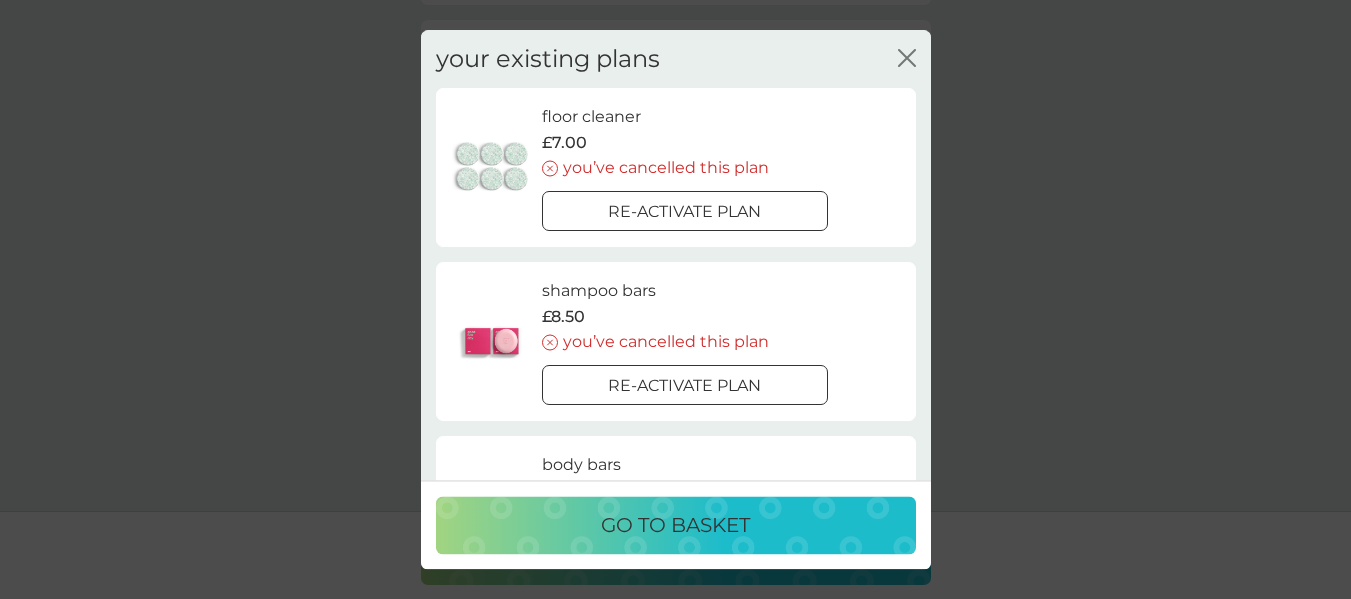 click on "close" 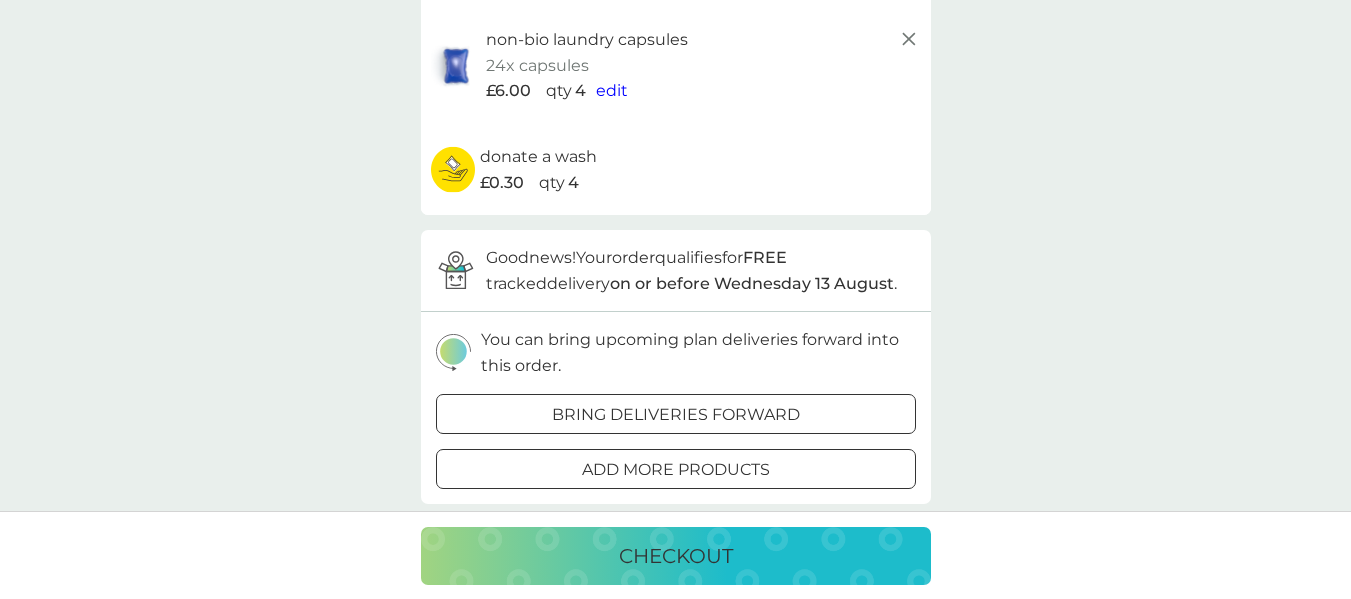 scroll, scrollTop: 300, scrollLeft: 0, axis: vertical 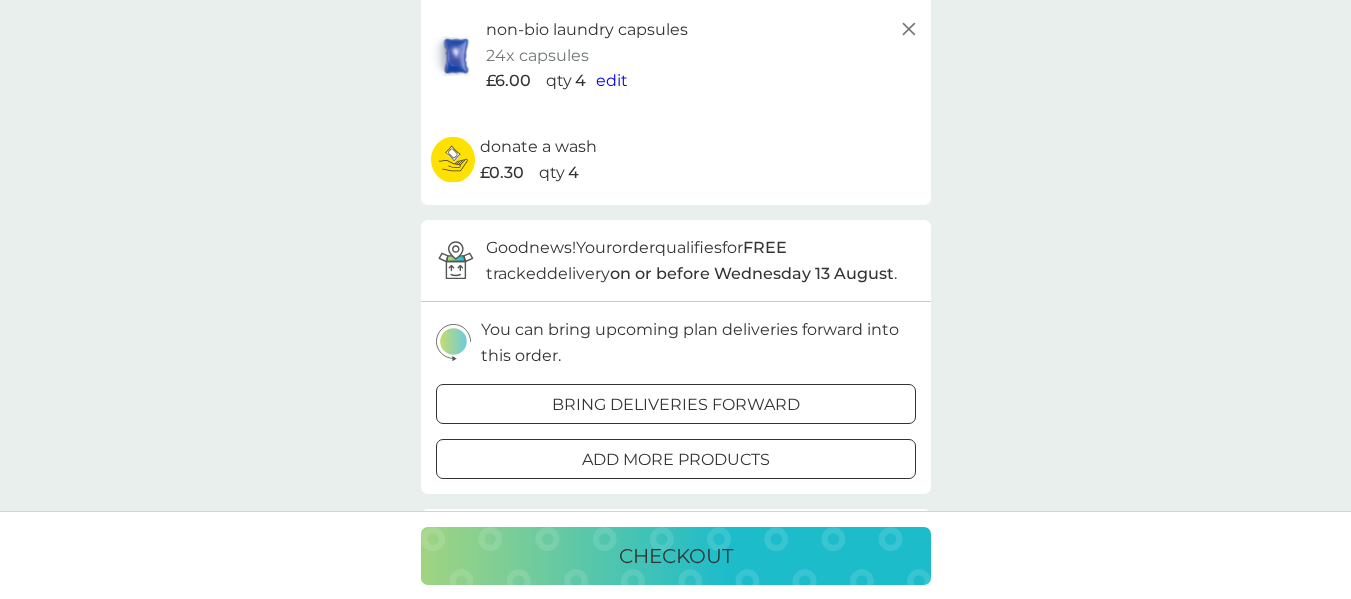 click on "checkout" at bounding box center [676, 556] 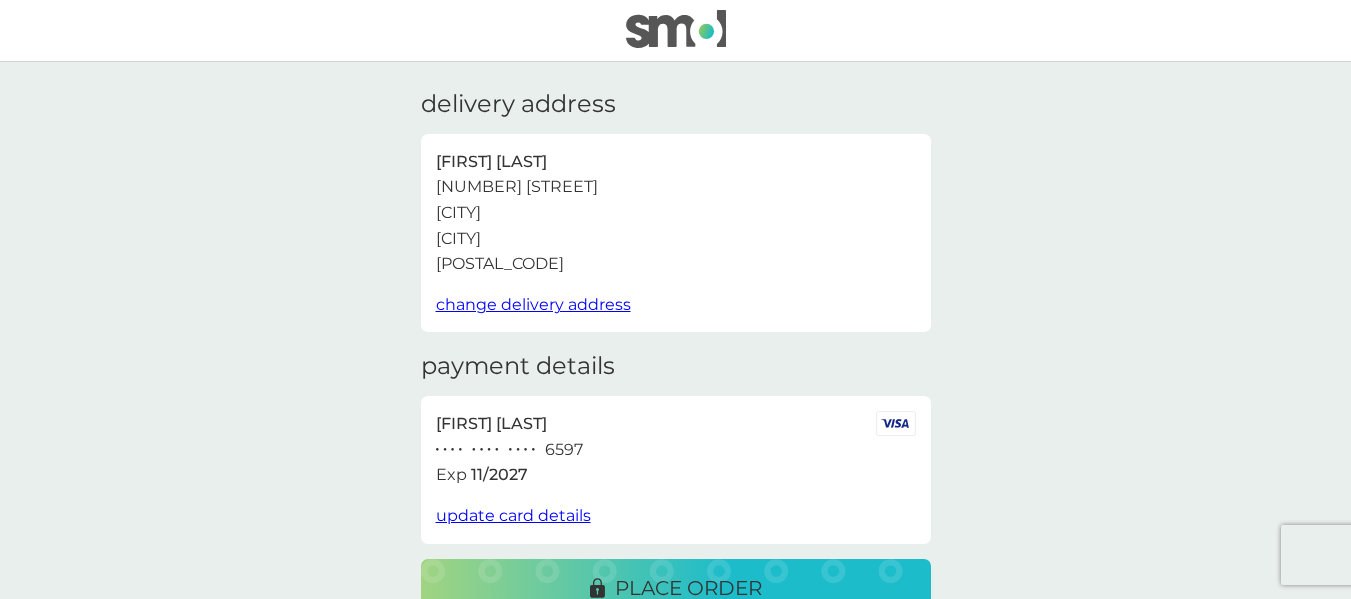 scroll, scrollTop: 0, scrollLeft: 0, axis: both 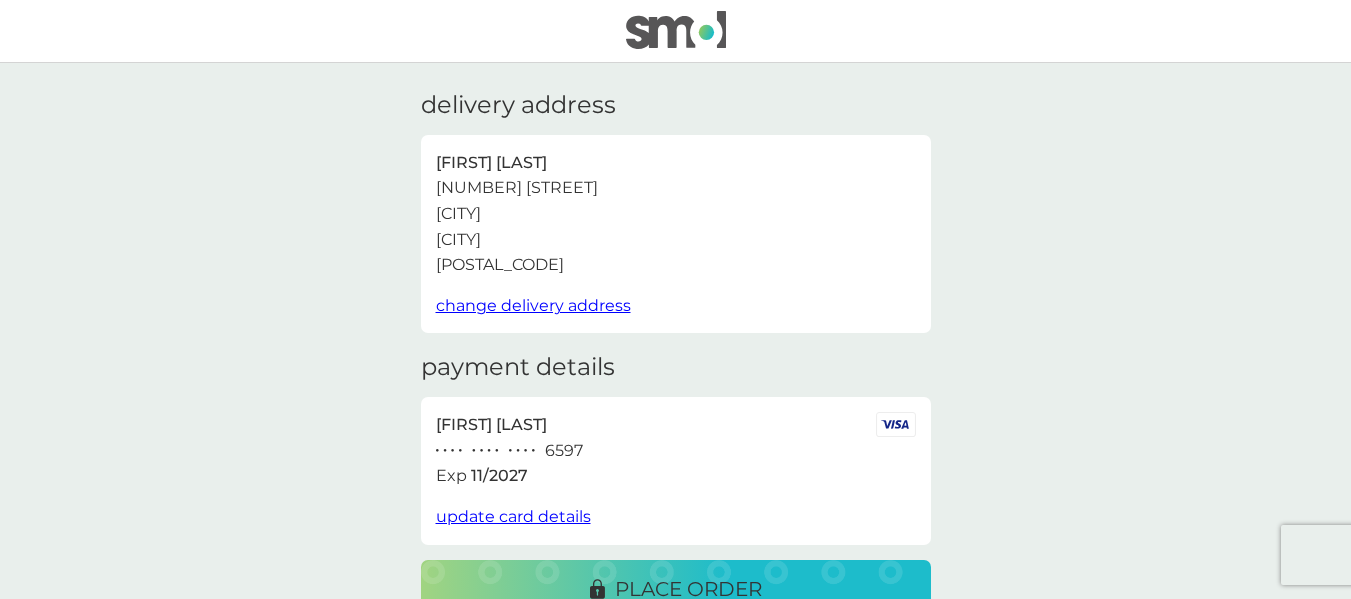 click on "delivery address [NAME] [NAME] [NUMBER] [STREET] [CITY] [STATE] [POSTAL_CODE] change delivery address payment details [NAME] [NAME] ● ● ● ● ● ● ● ● ● ● ● ● 6597 Exp 11 / 2027 update card details place order Total to pay £48.20 order summary fabric conditioner the bloomin’ lovely one, 2x 500ml qty 2 £11.50 non-bio laundry capsules 24x capsules qty 4 £6.00 donate a wash qty 4 £0.30 Subtotal £48.20 Delivery FREE Total £48.20 Secure Payment" at bounding box center (675, 658) 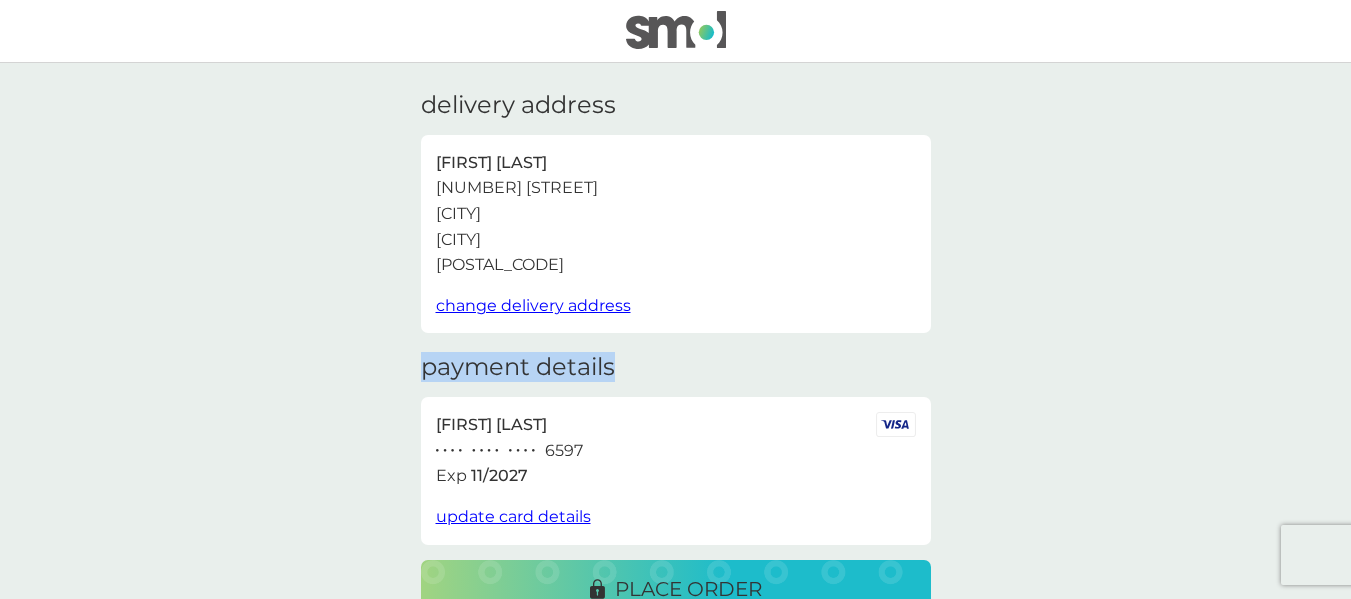 drag, startPoint x: 612, startPoint y: 383, endPoint x: 332, endPoint y: 388, distance: 280.04465 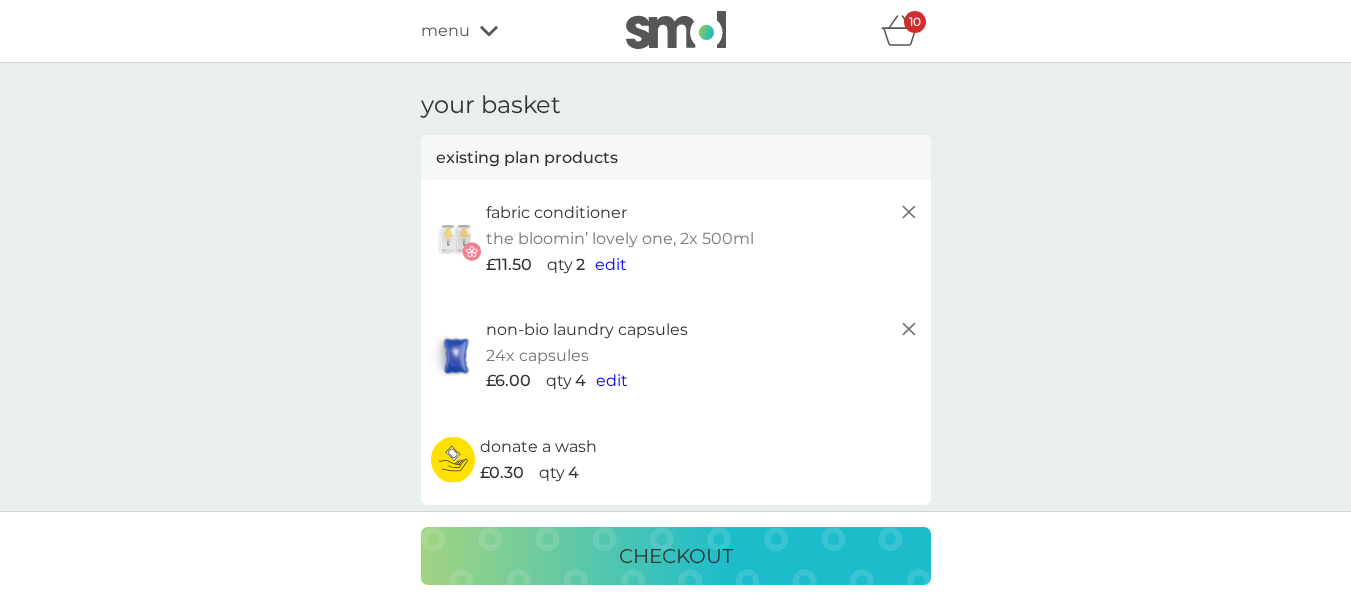 scroll, scrollTop: 300, scrollLeft: 0, axis: vertical 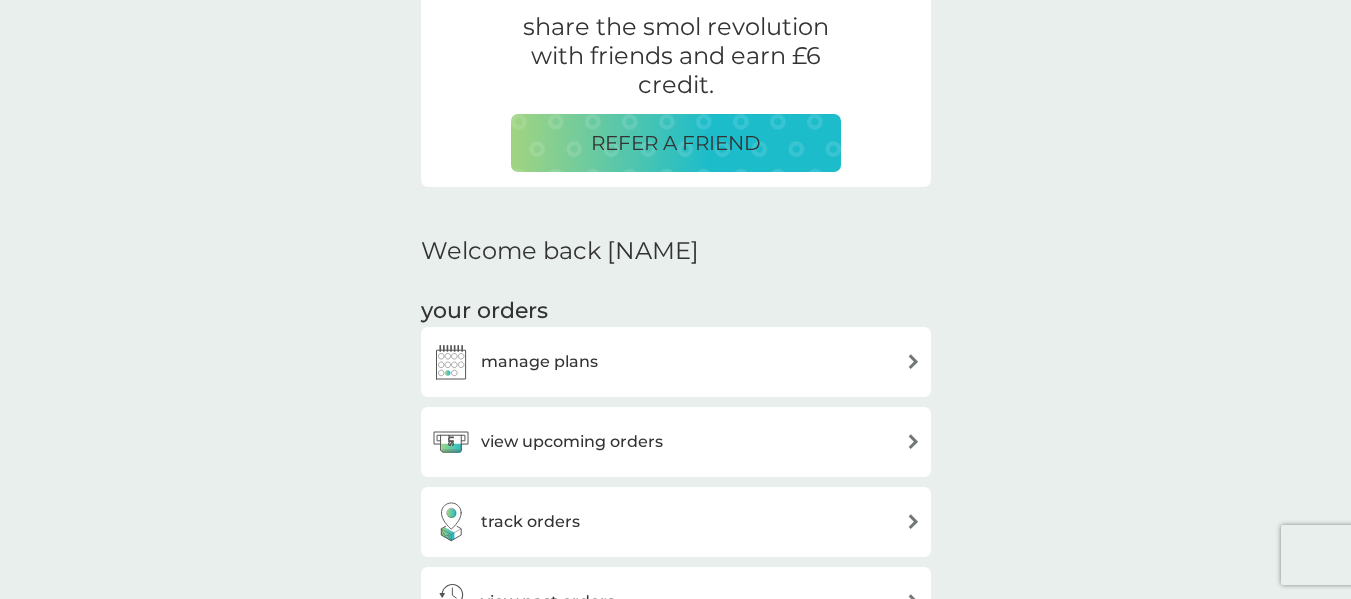 click at bounding box center [913, 441] 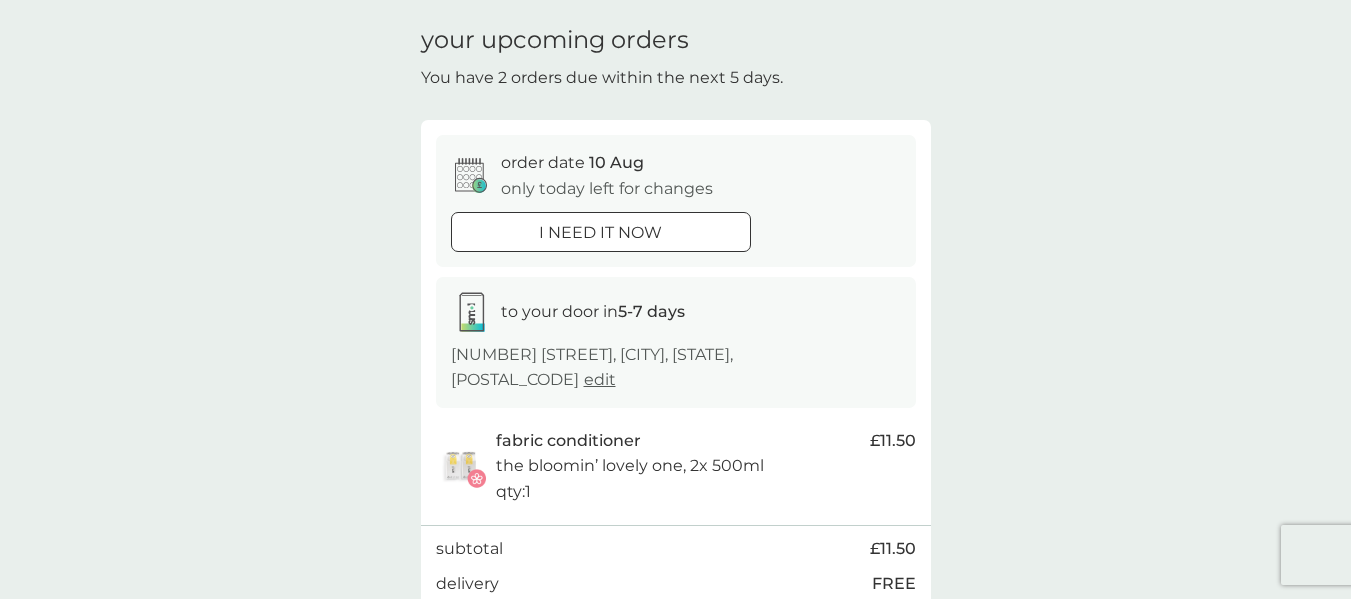 scroll, scrollTop: 100, scrollLeft: 0, axis: vertical 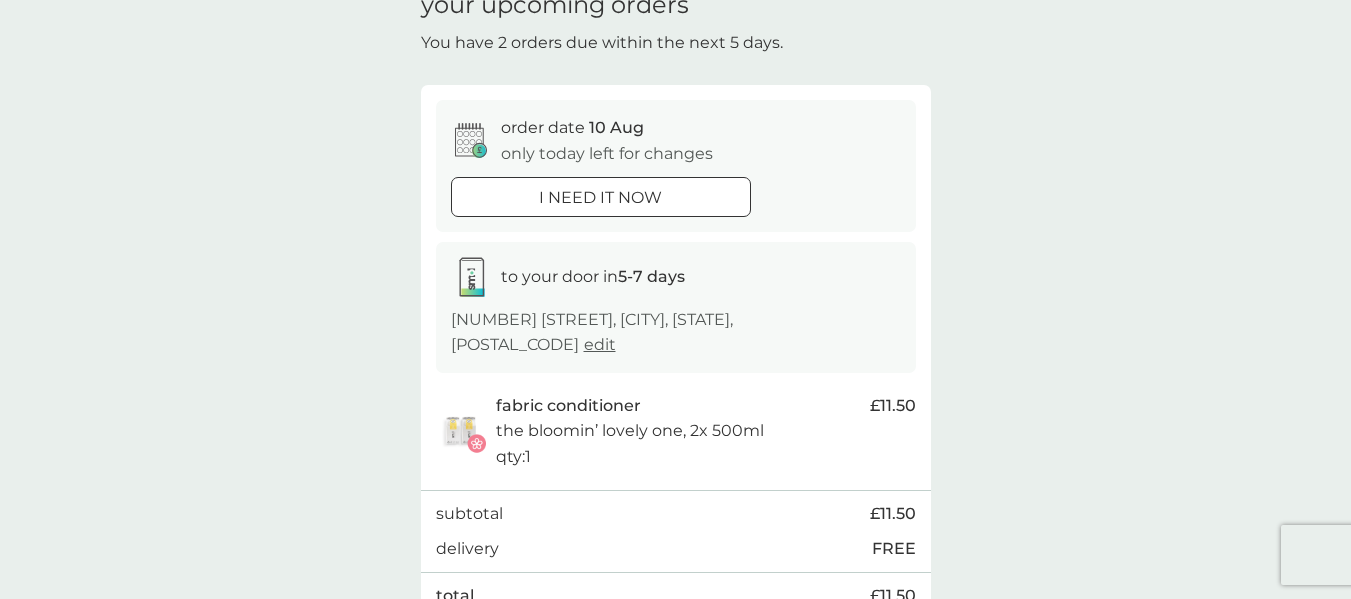 click on "qty :  1" at bounding box center (513, 457) 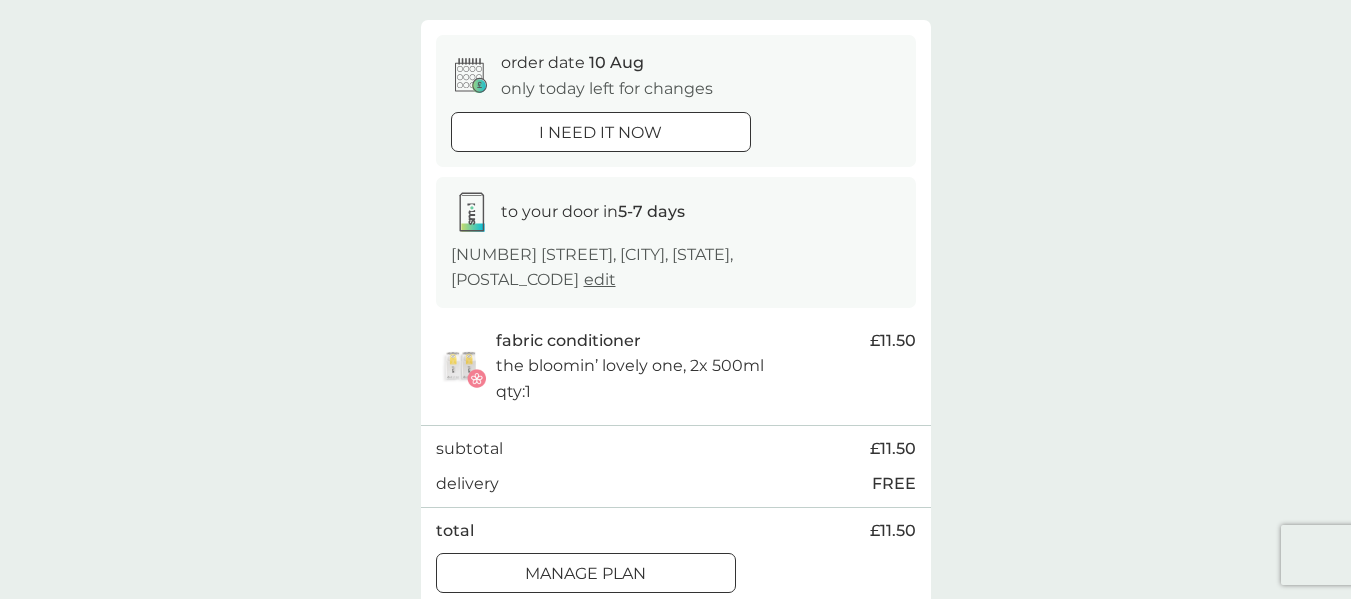 scroll, scrollTop: 200, scrollLeft: 0, axis: vertical 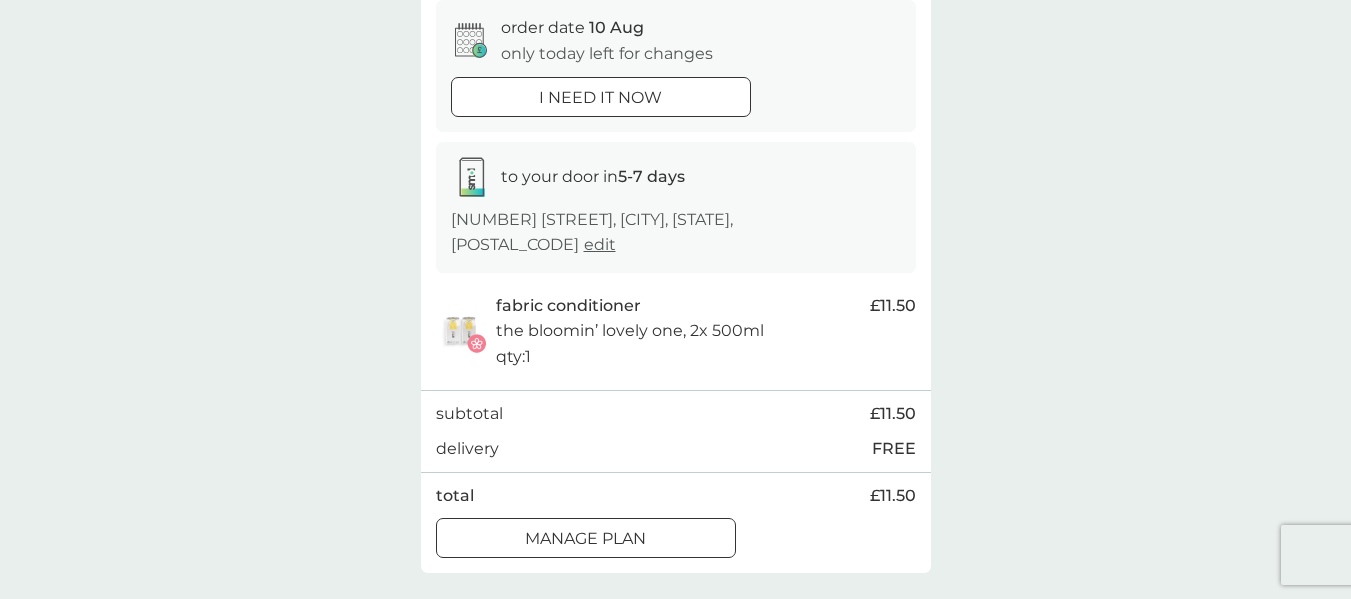 click at bounding box center [609, 538] 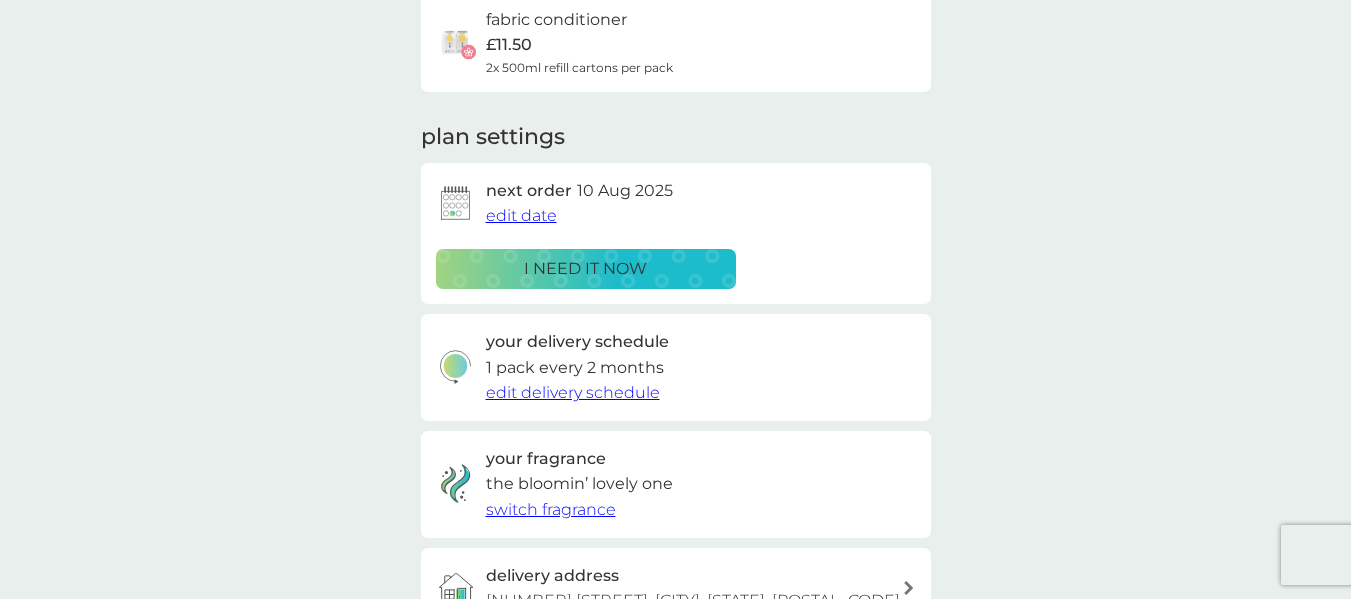 scroll, scrollTop: 200, scrollLeft: 0, axis: vertical 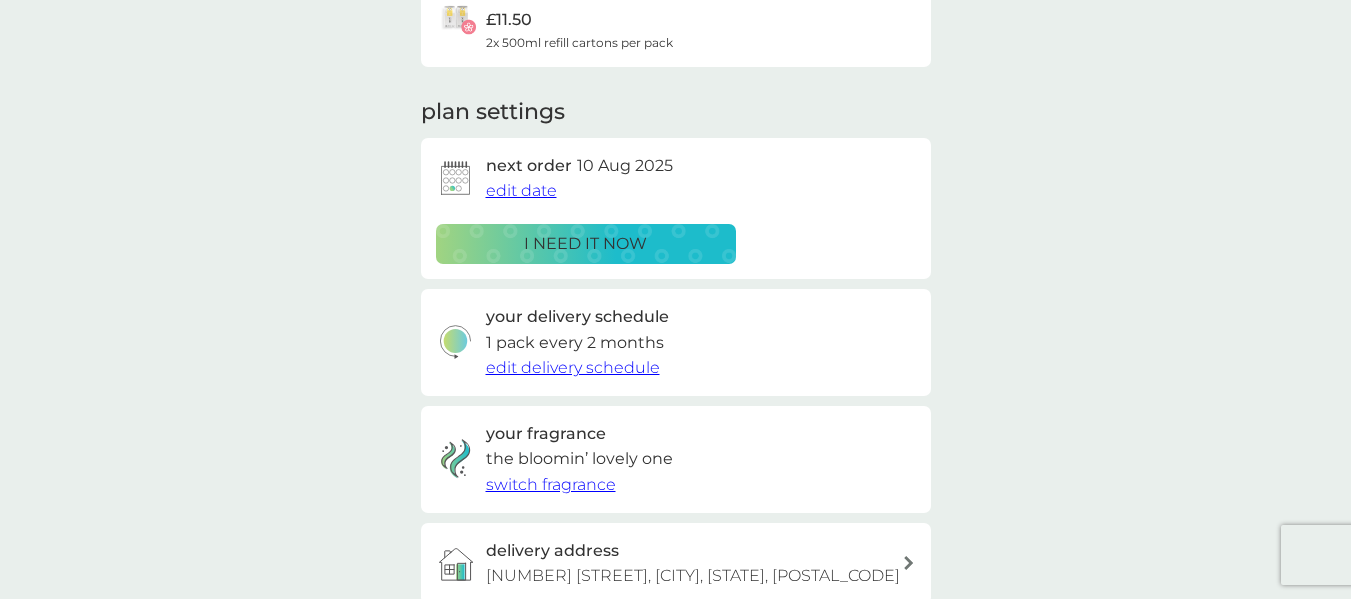 click on "edit delivery schedule" at bounding box center (573, 367) 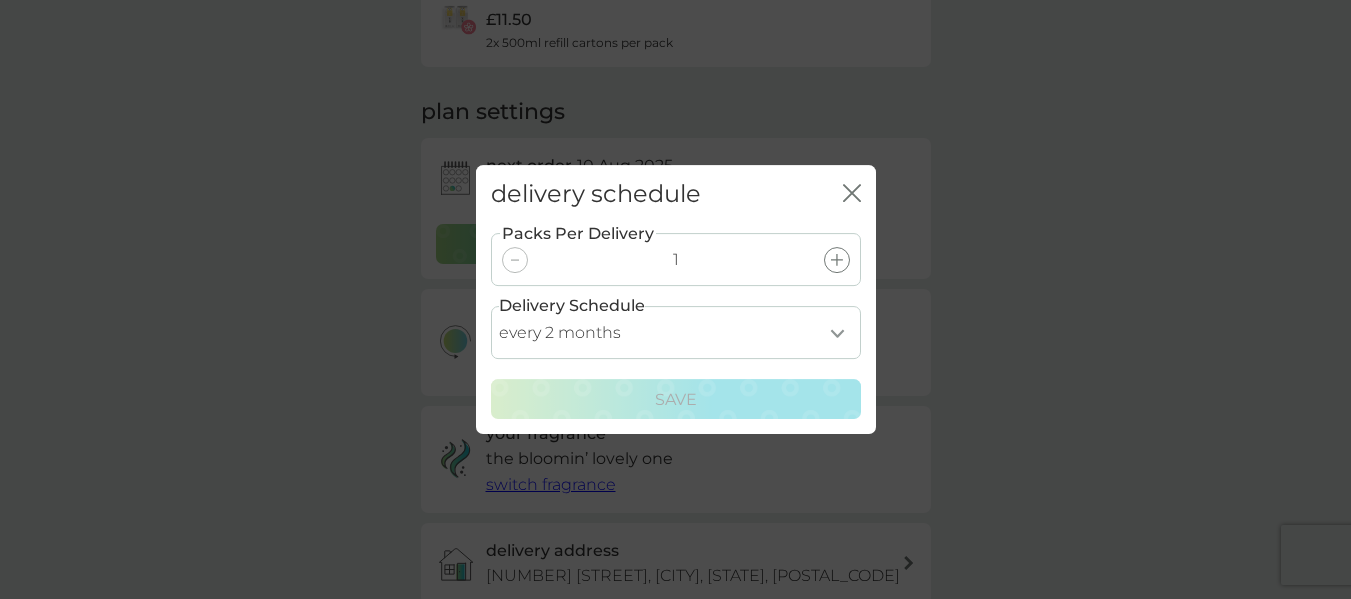 click on "every 1 month every 2 months every 3 months every 4 months every 5 months every 6 months every 7 months every 8 months" at bounding box center (676, 332) 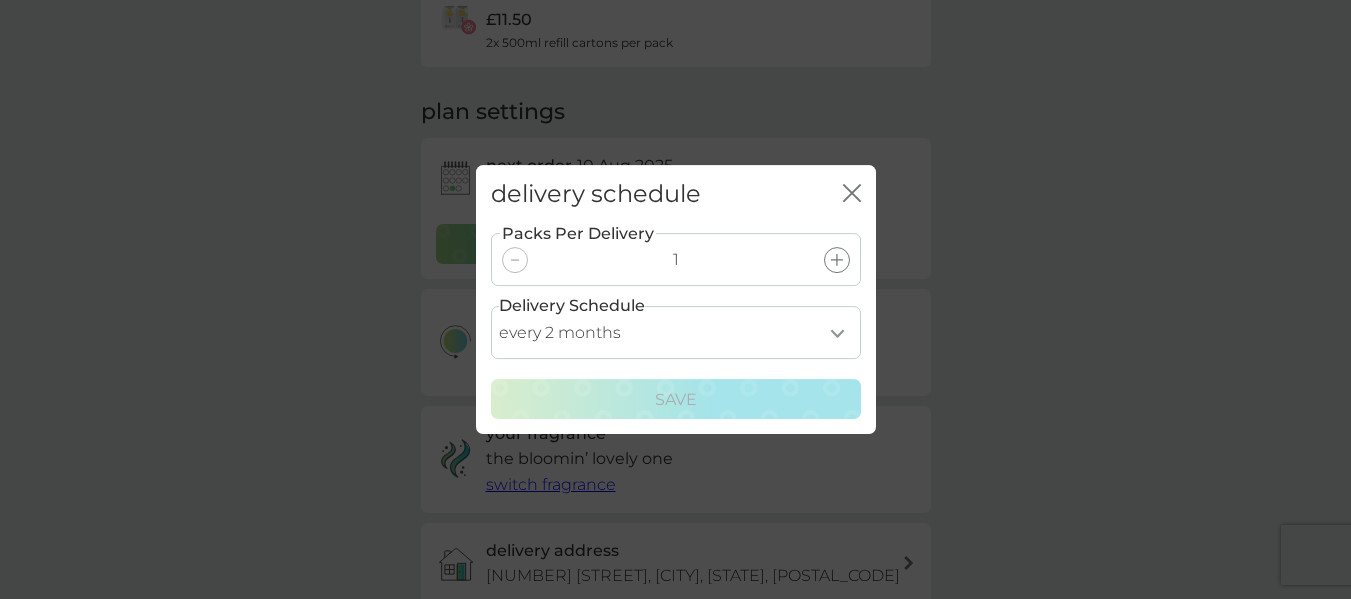 select on "1" 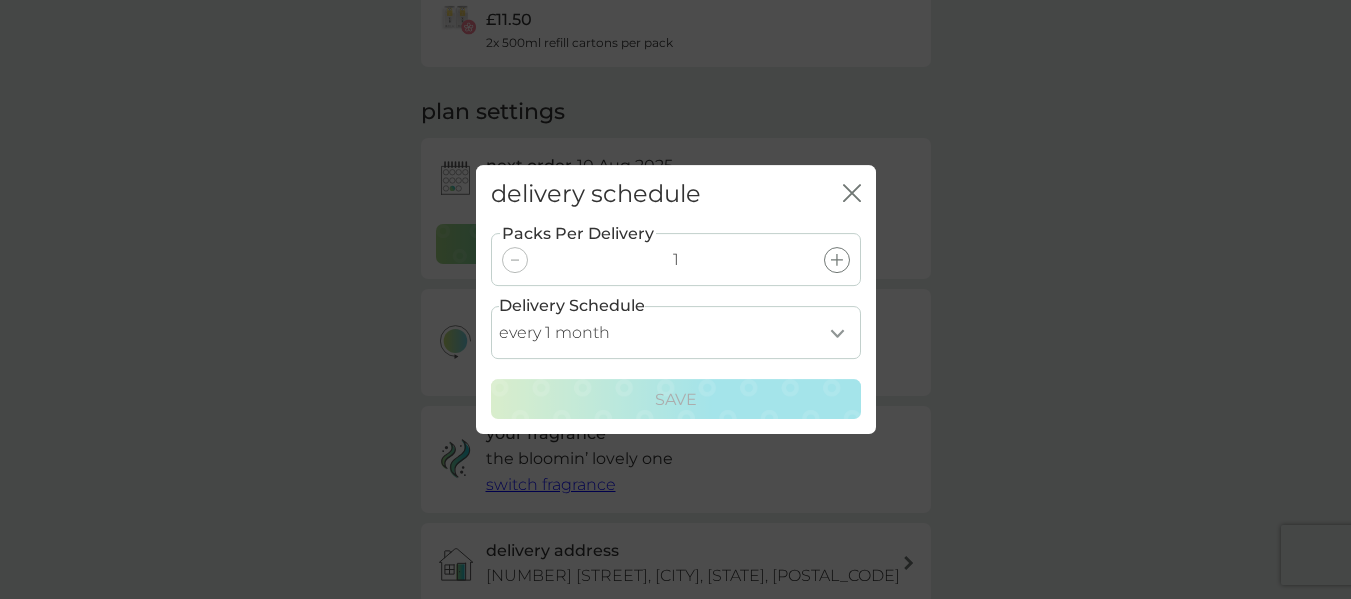 click on "every 1 month every 2 months every 3 months every 4 months every 5 months every 6 months every 7 months every 8 months" at bounding box center (676, 332) 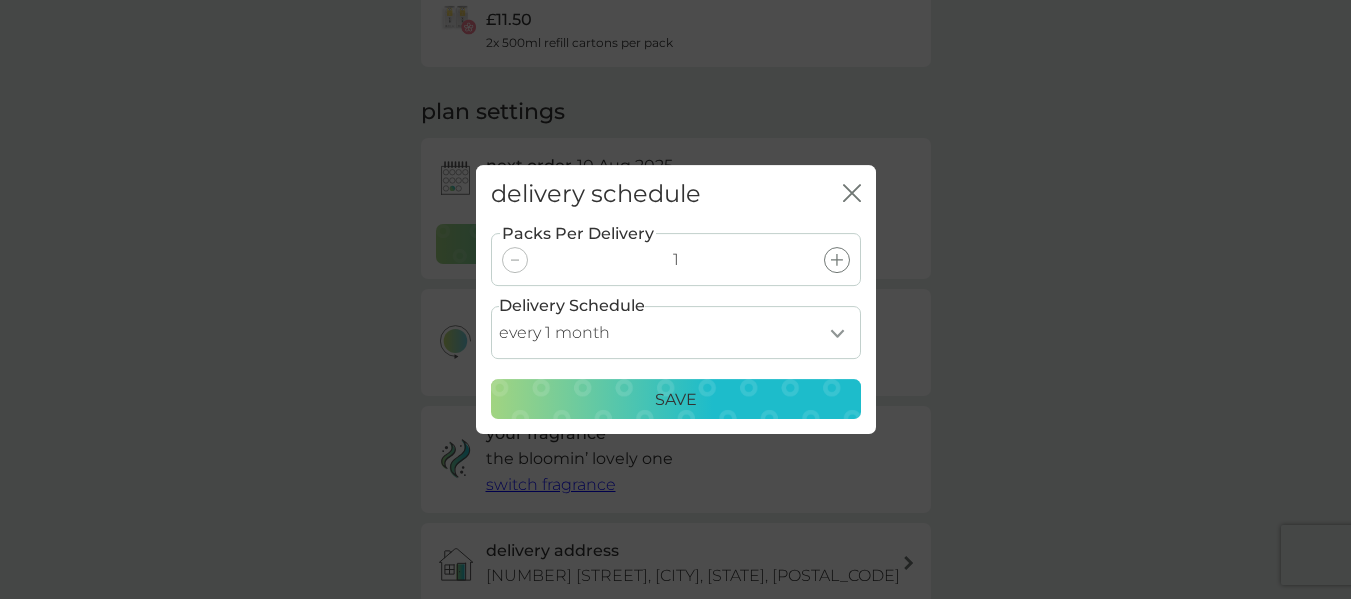 click on "Save" at bounding box center (676, 400) 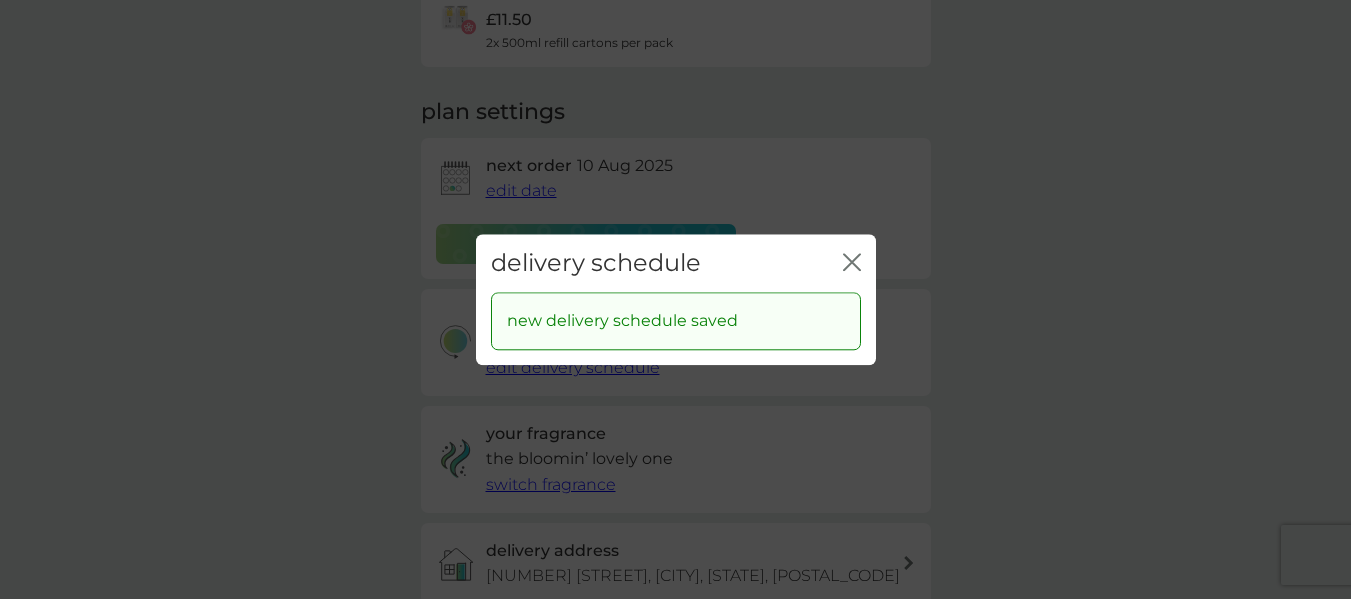 click on "close" 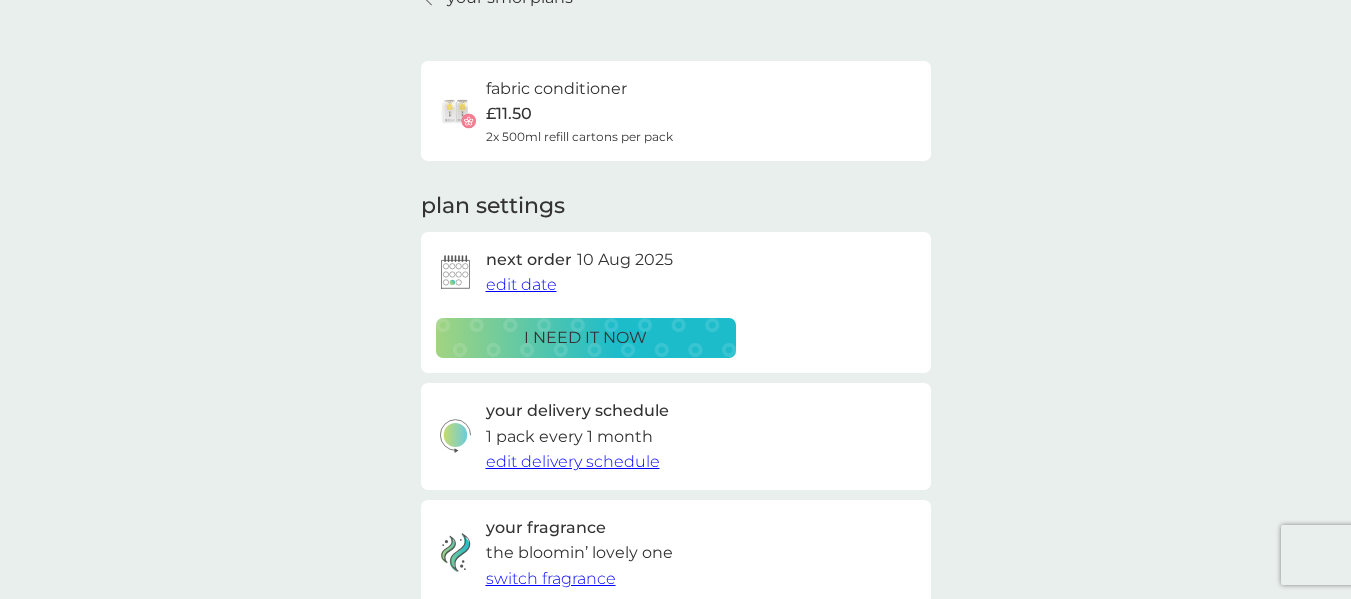 scroll, scrollTop: 0, scrollLeft: 0, axis: both 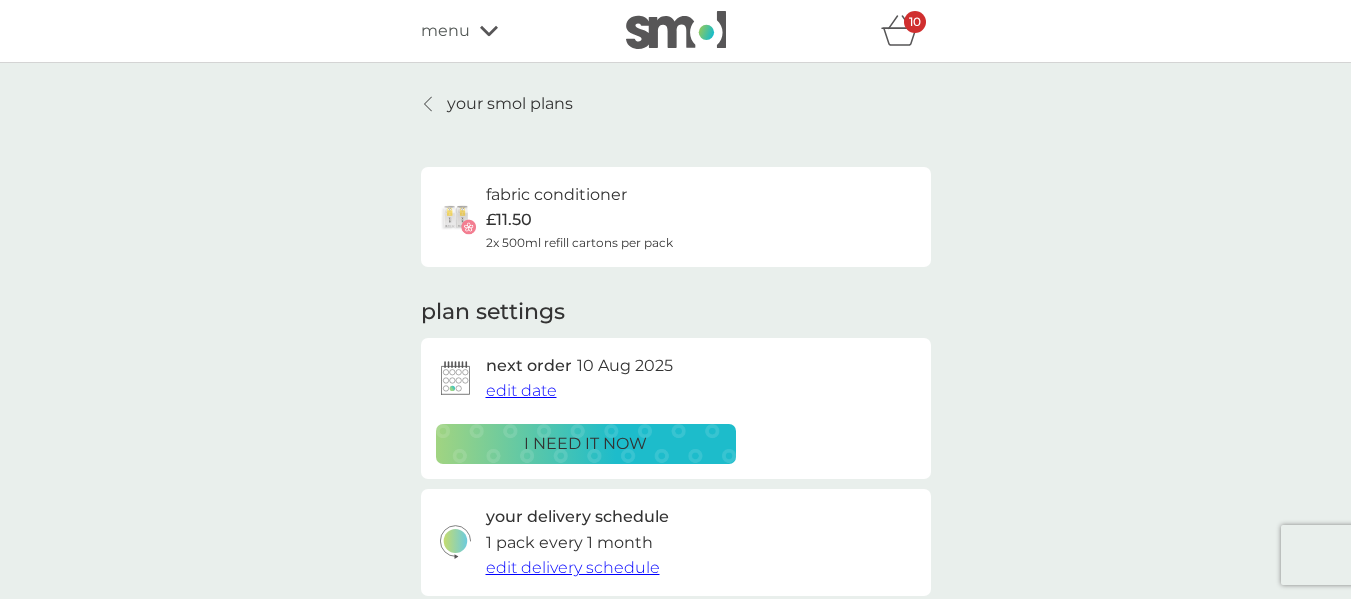 click on "10" at bounding box center [915, 22] 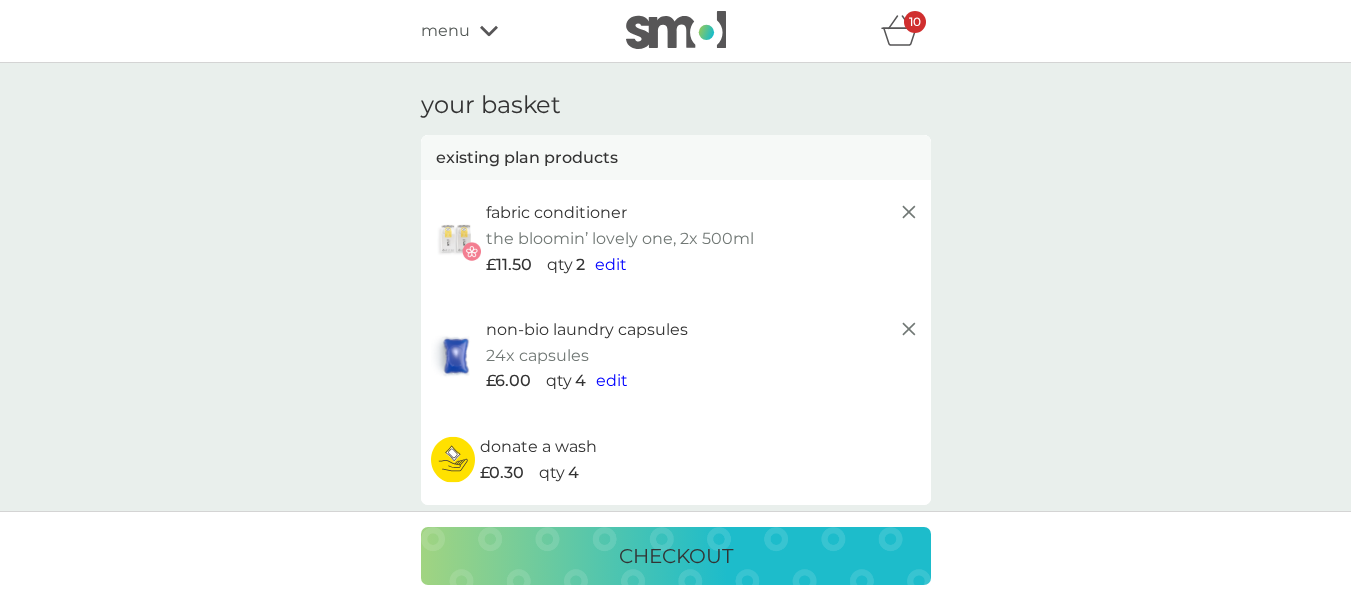 click 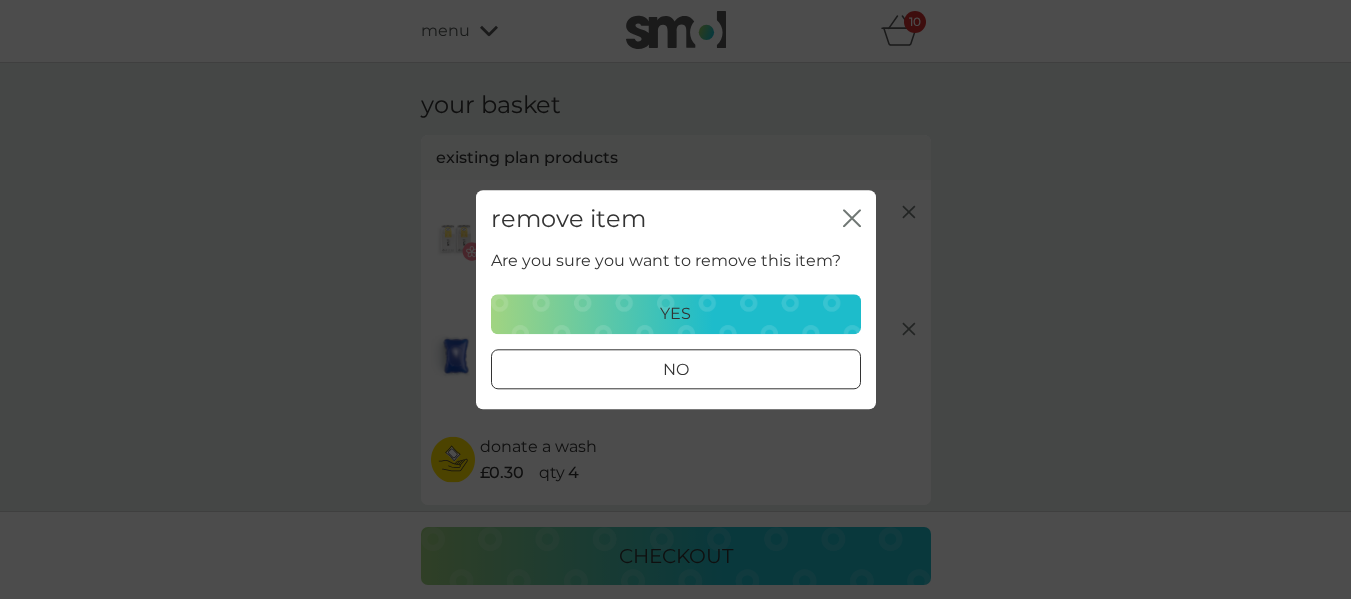 click on "close" 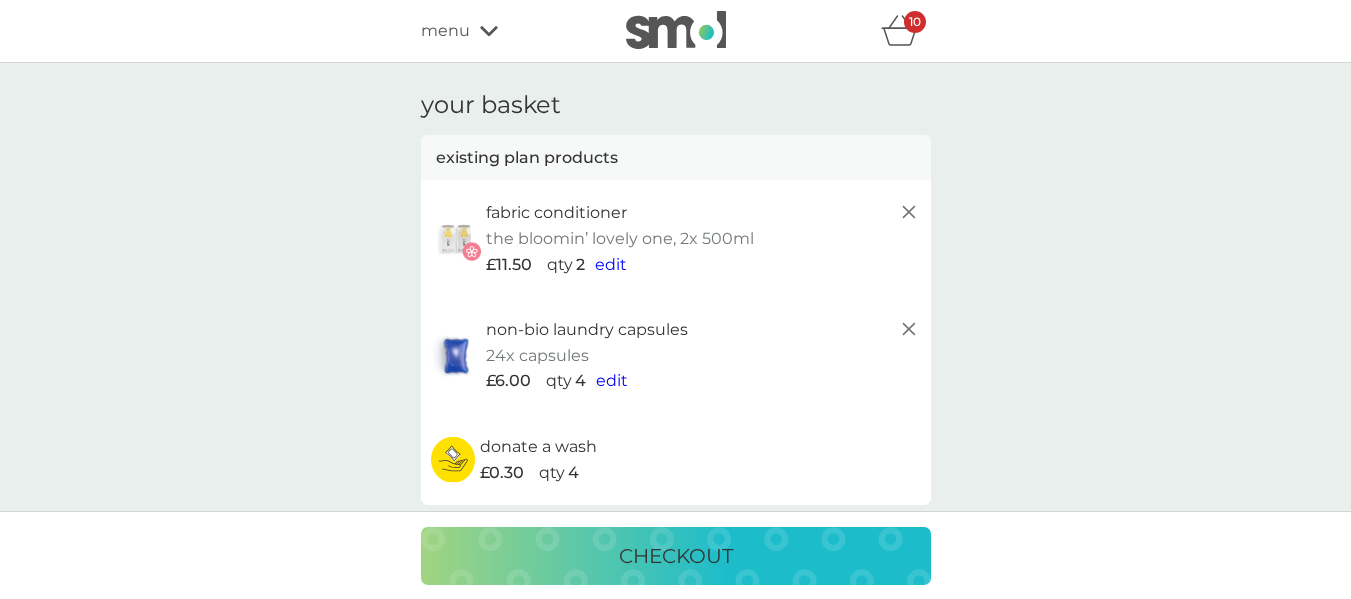click 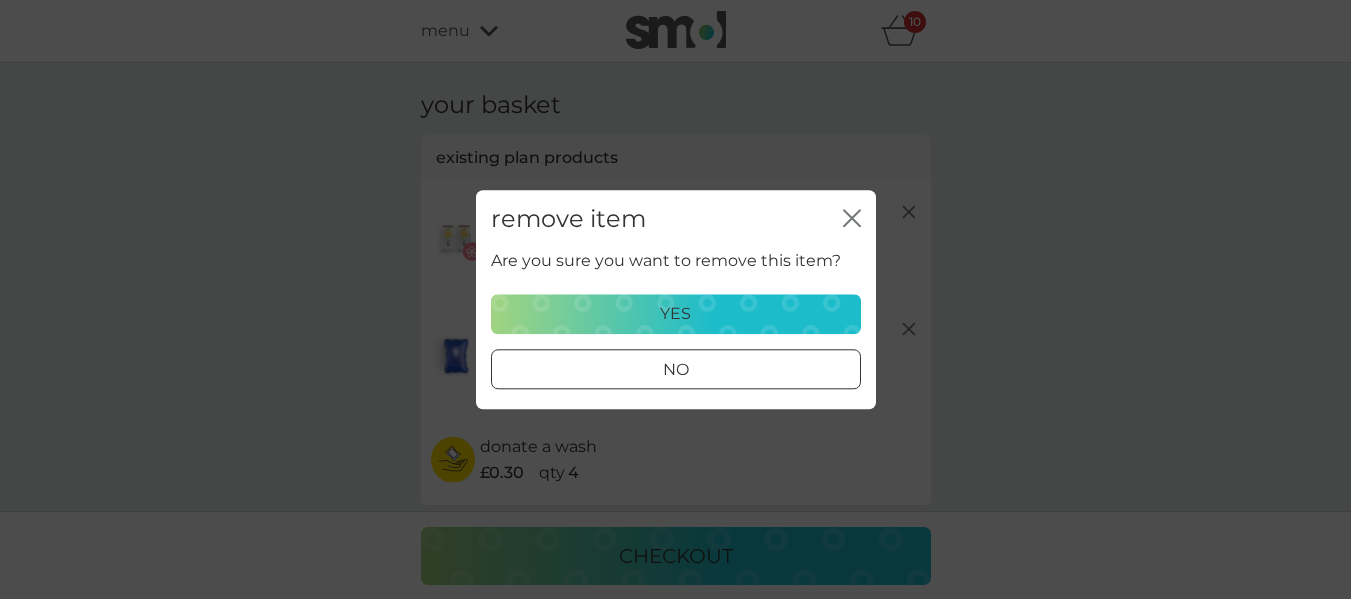 click on "yes" at bounding box center (676, 314) 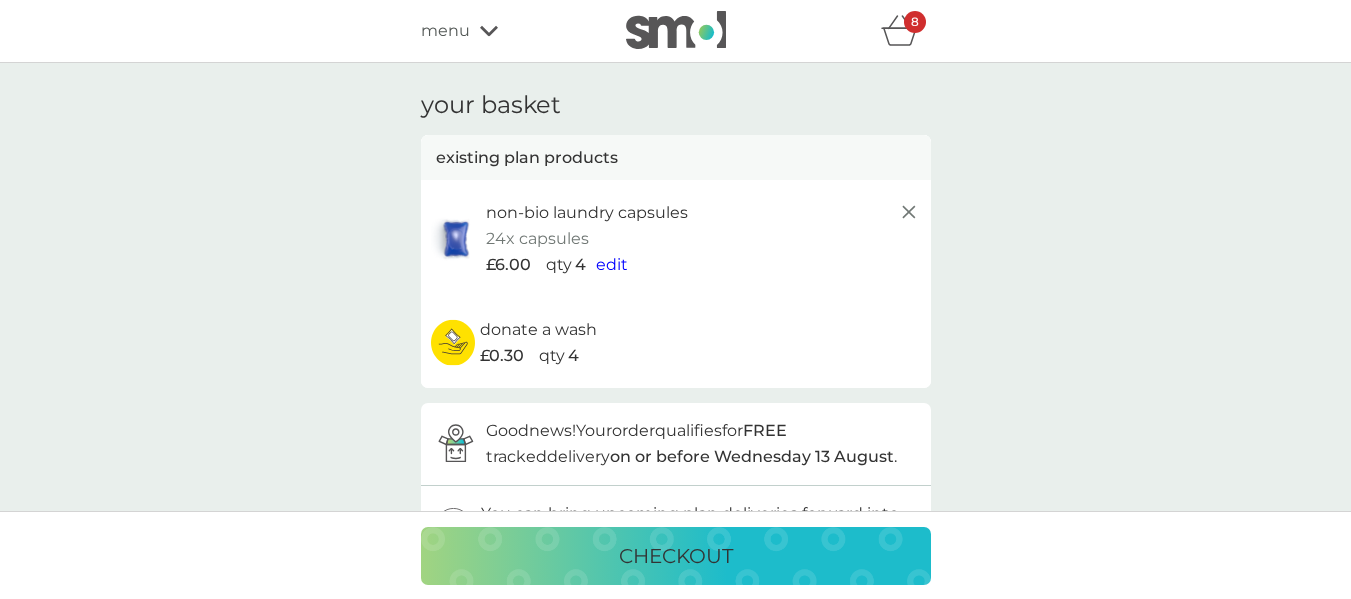 scroll, scrollTop: 100, scrollLeft: 0, axis: vertical 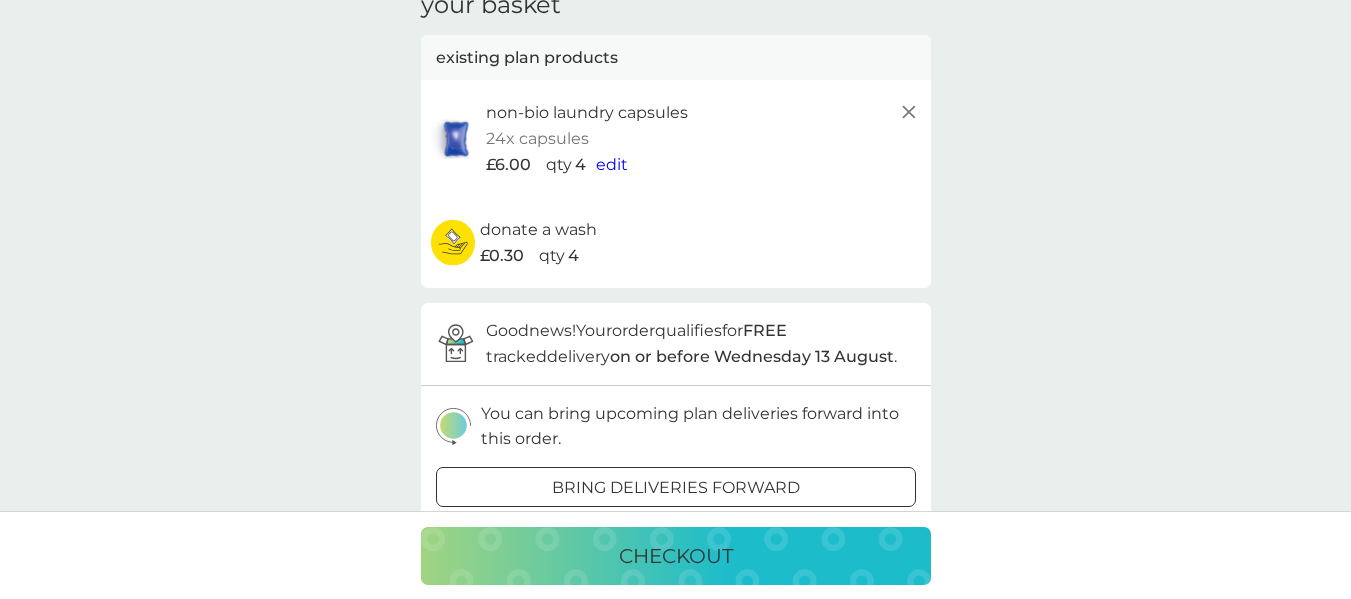 click 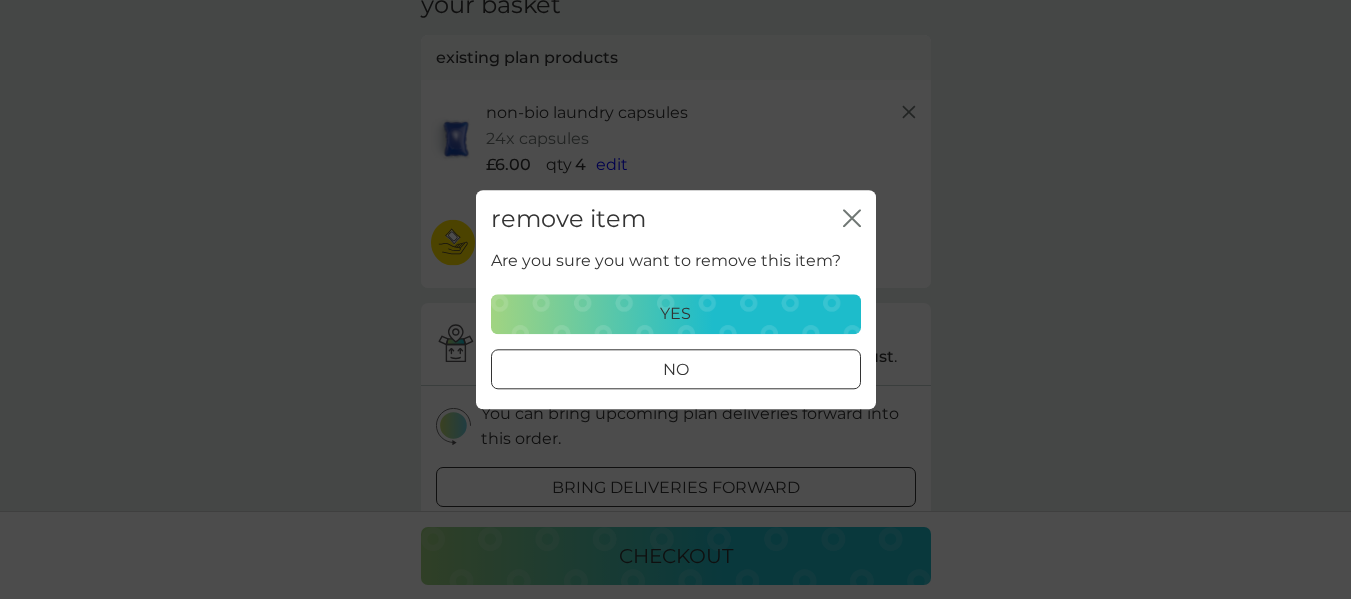 click on "yes" at bounding box center [675, 314] 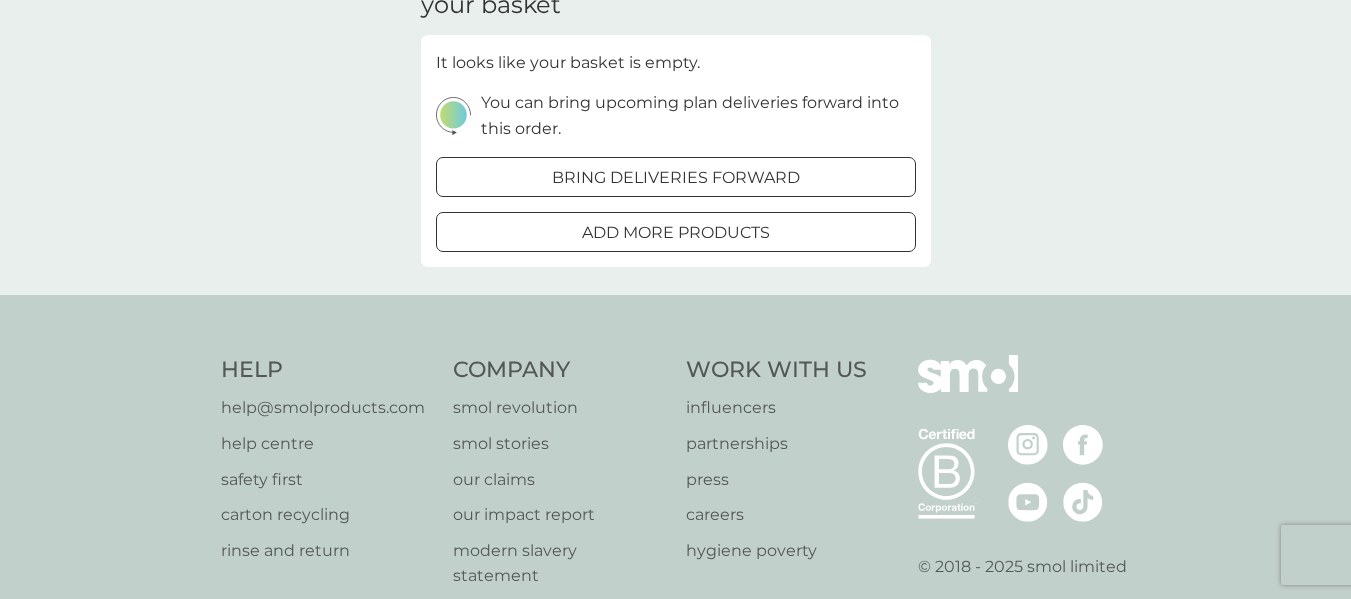 scroll, scrollTop: 0, scrollLeft: 0, axis: both 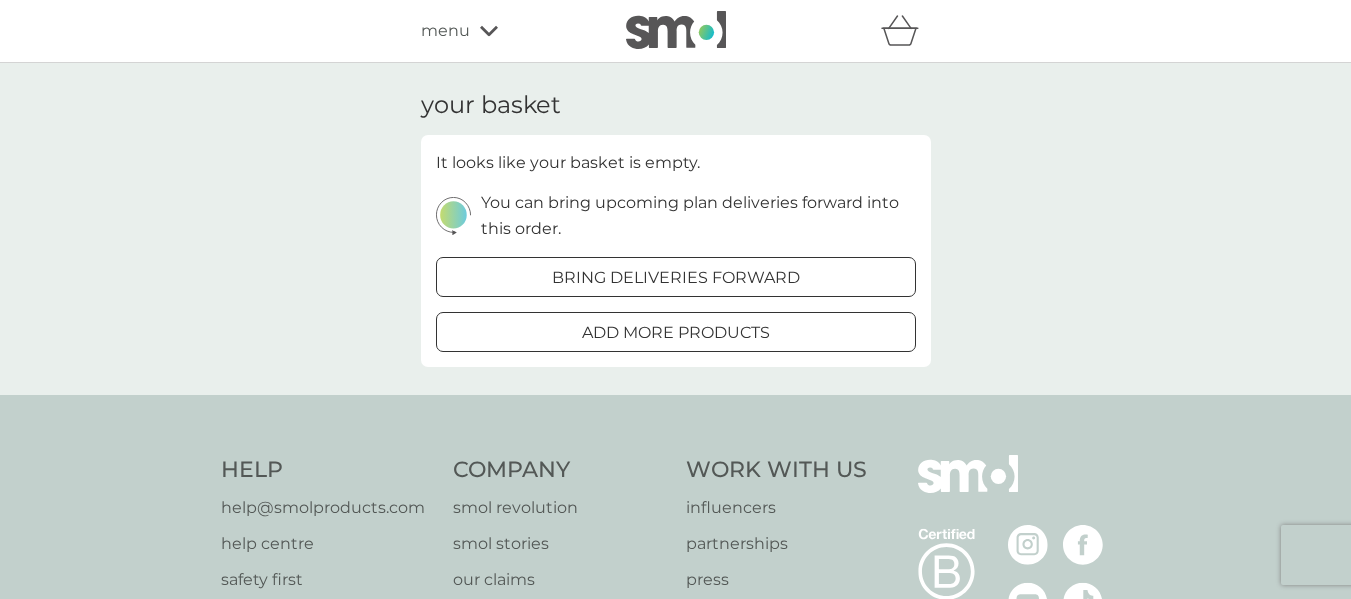 click on "your basket It looks like your basket is empty. You can bring upcoming plan deliveries forward into this order. bring deliveries forward add more products" at bounding box center (675, 229) 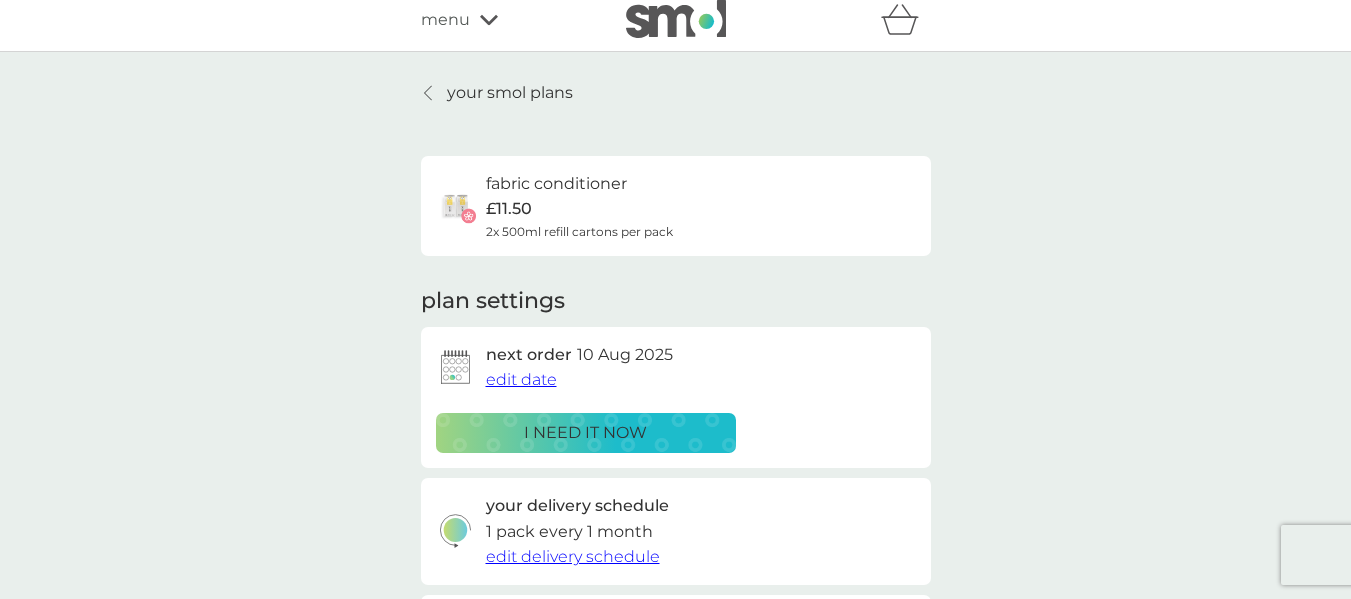 scroll, scrollTop: 0, scrollLeft: 0, axis: both 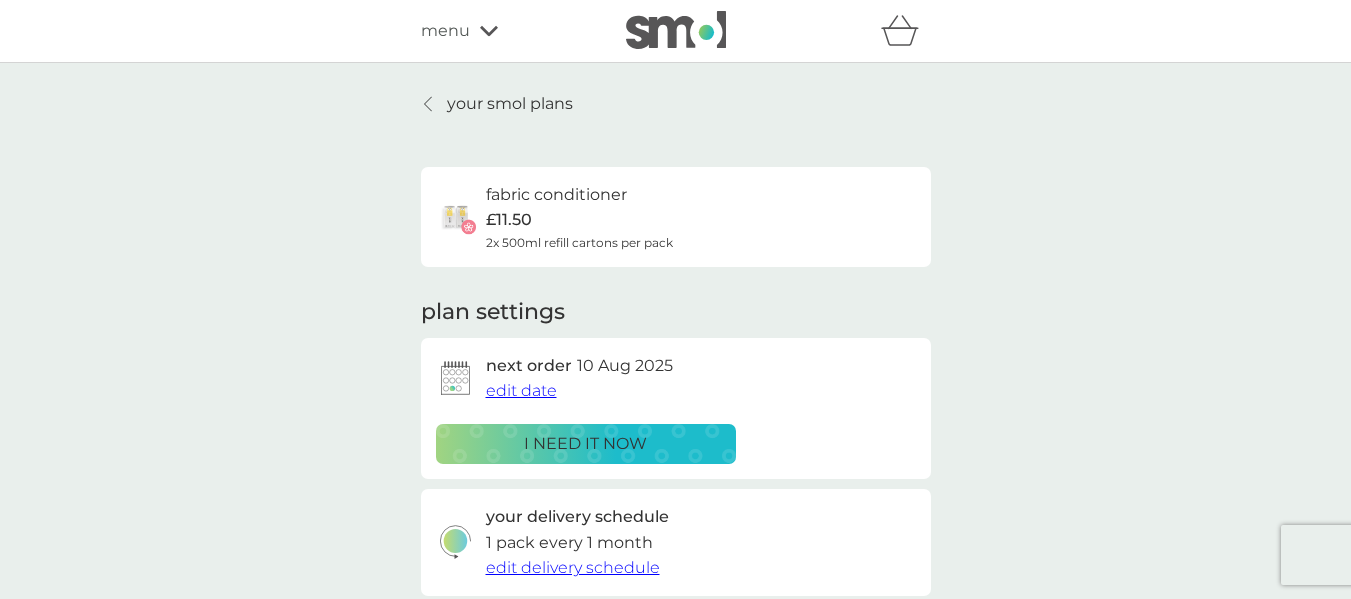 drag, startPoint x: 2, startPoint y: 0, endPoint x: 209, endPoint y: 299, distance: 363.66193 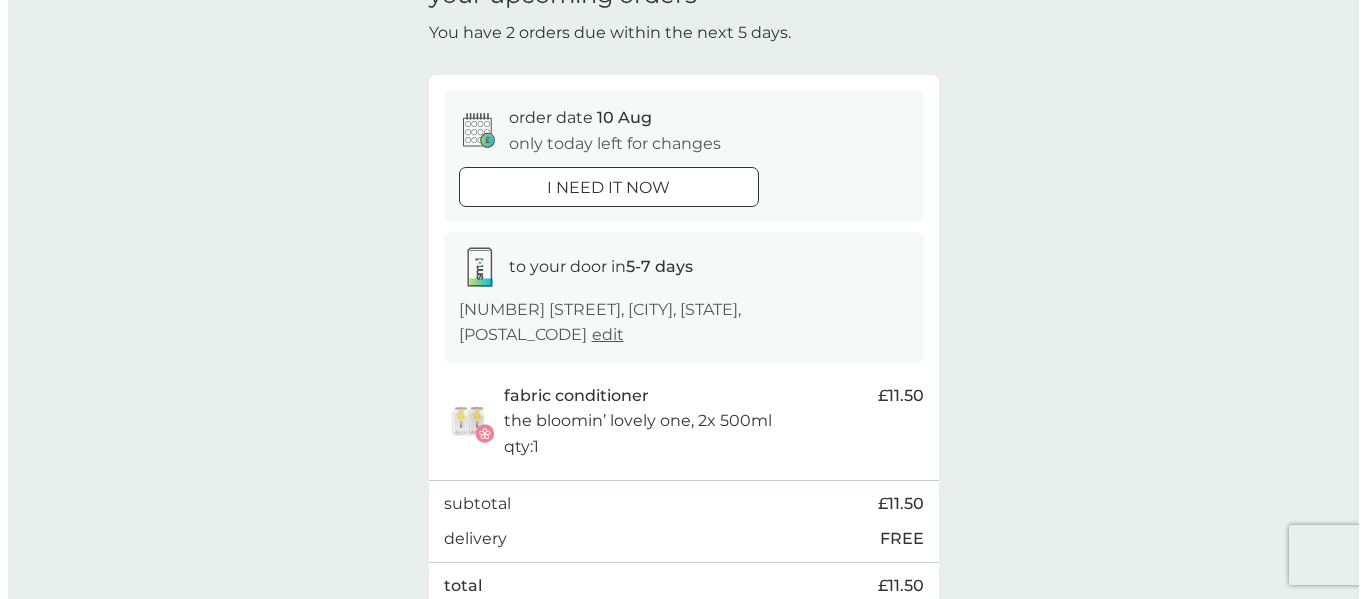 scroll, scrollTop: 0, scrollLeft: 0, axis: both 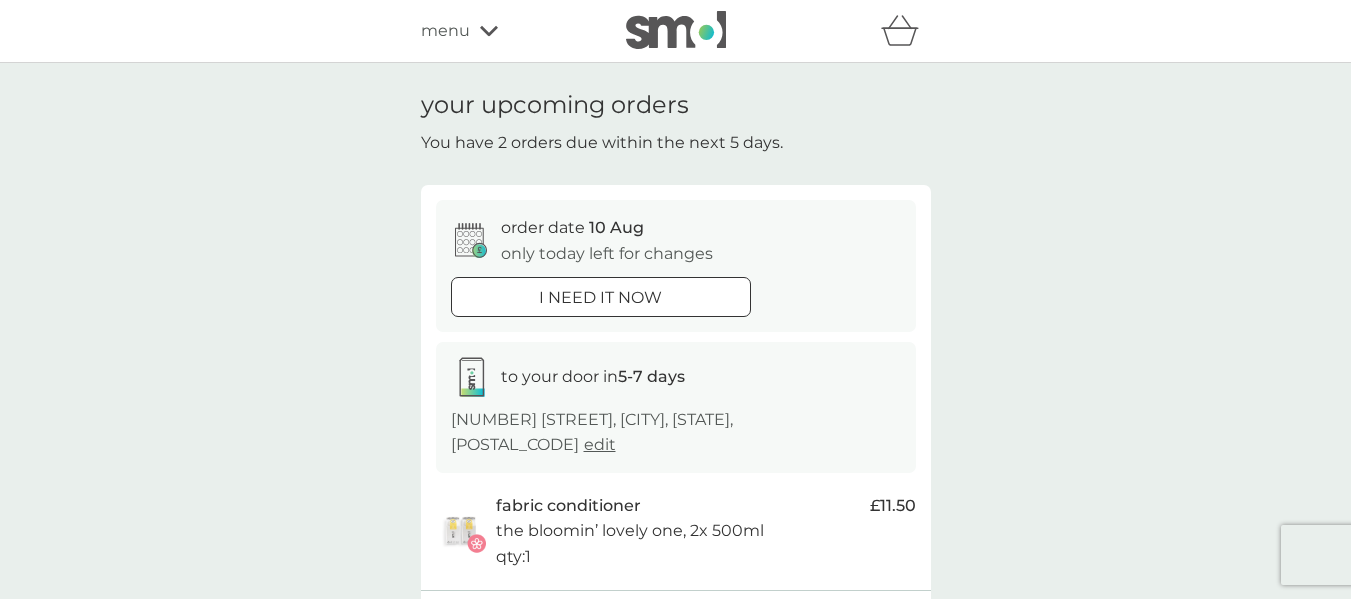 click on "menu" at bounding box center [506, 31] 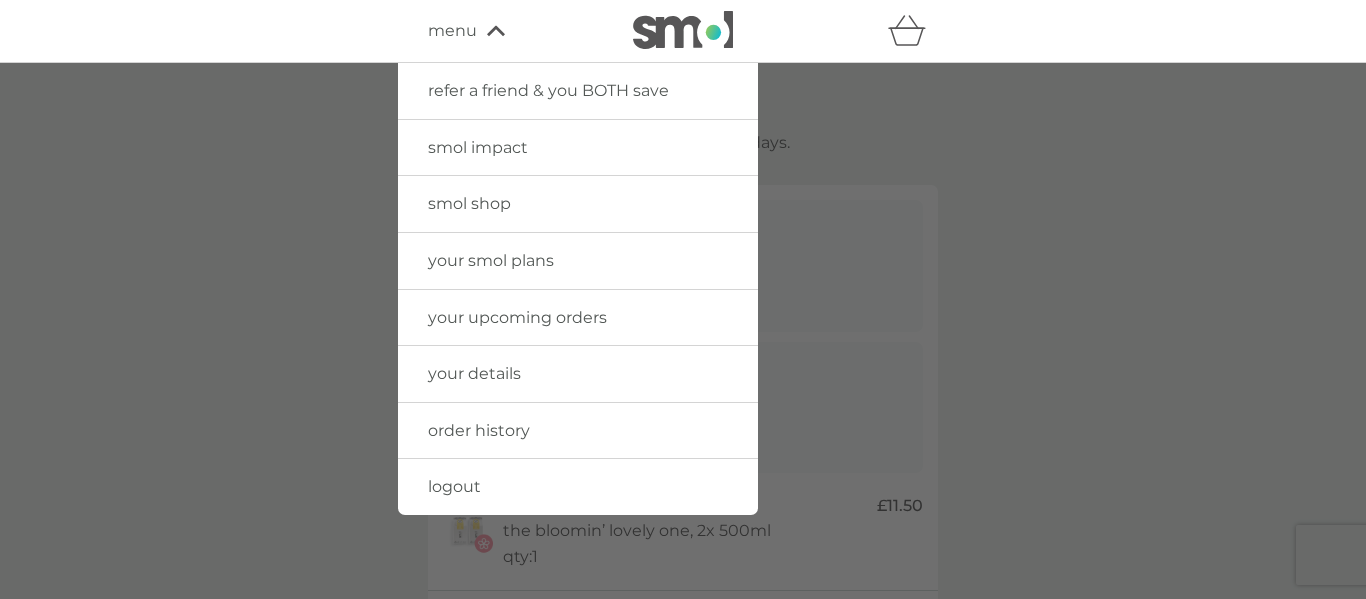 click on "logout" at bounding box center [454, 486] 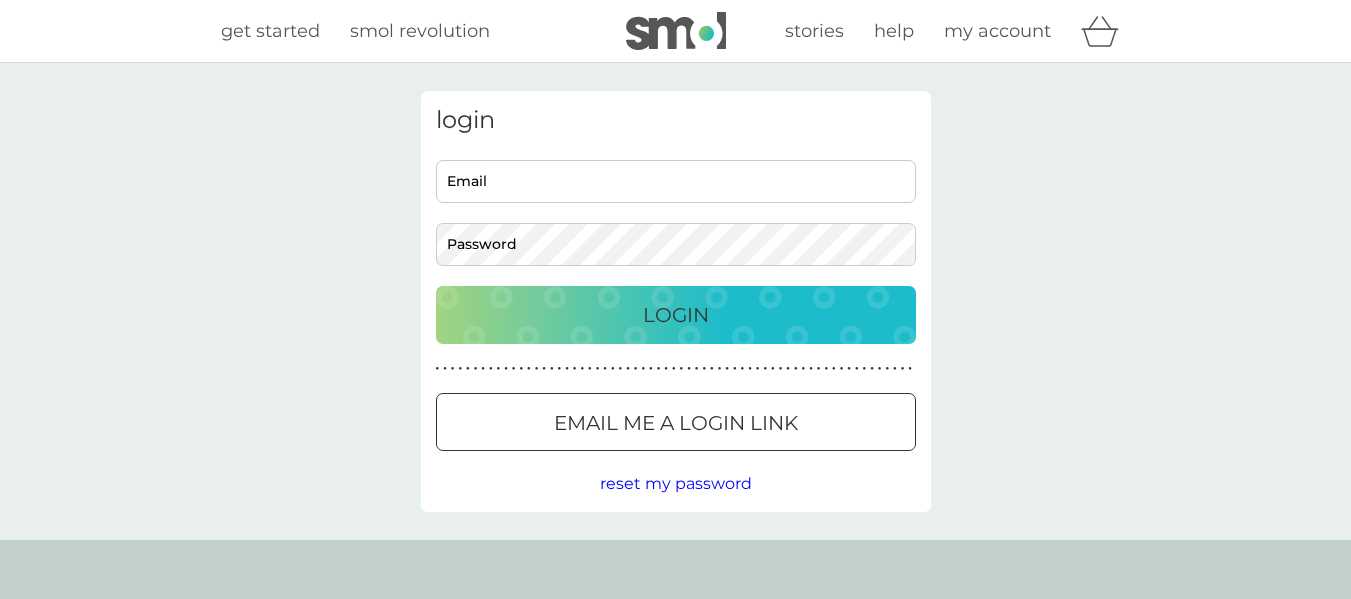 scroll, scrollTop: 0, scrollLeft: 0, axis: both 